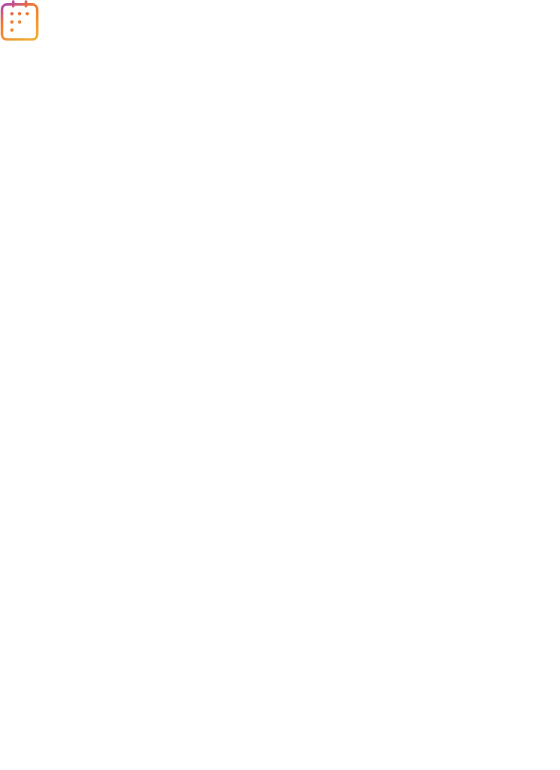 scroll, scrollTop: 0, scrollLeft: 0, axis: both 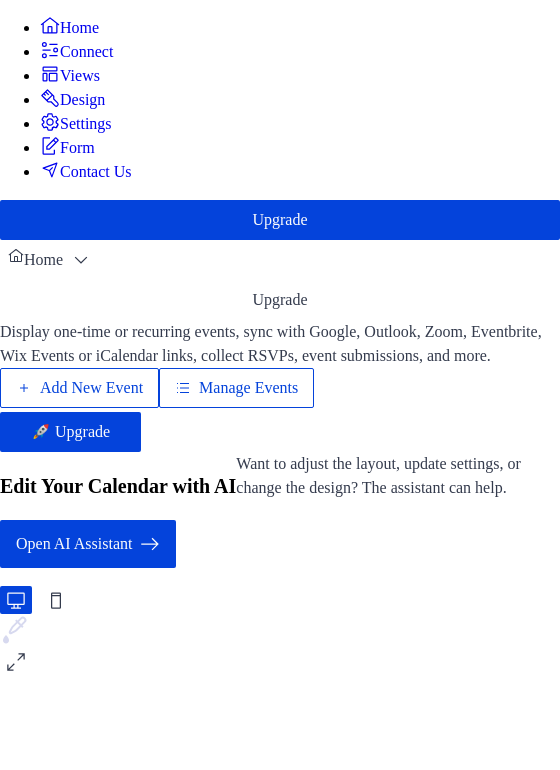 click on "Add New Event" at bounding box center [91, 388] 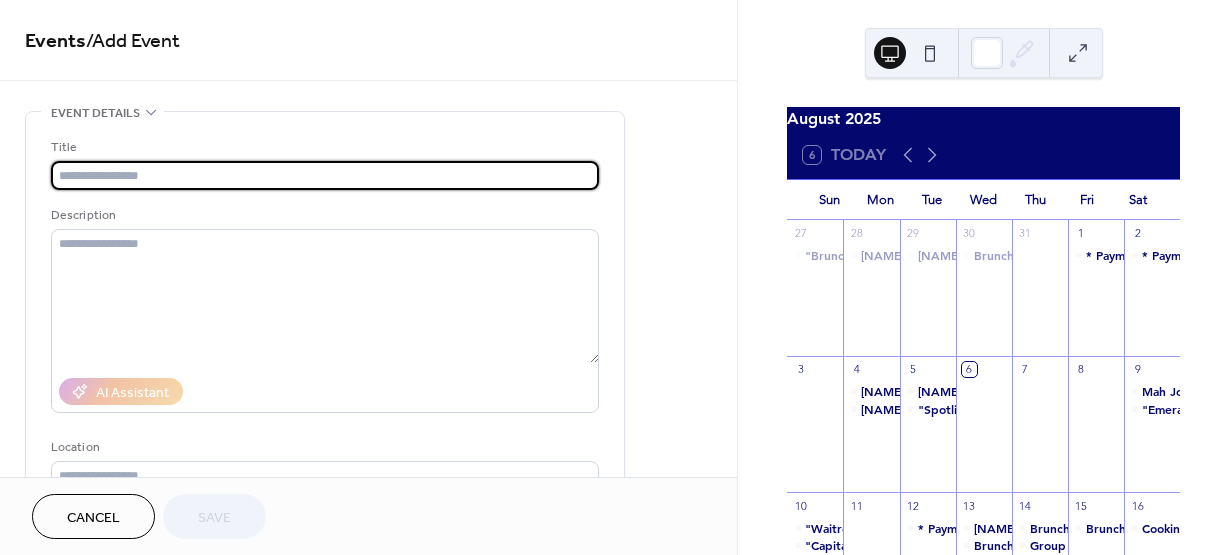 scroll, scrollTop: 0, scrollLeft: 0, axis: both 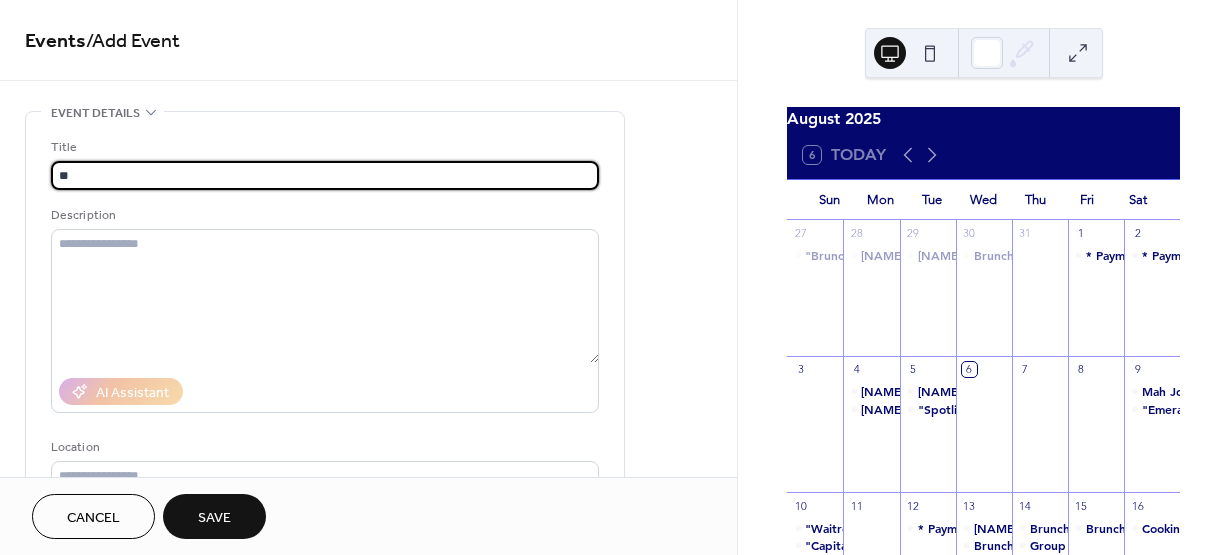 type on "*" 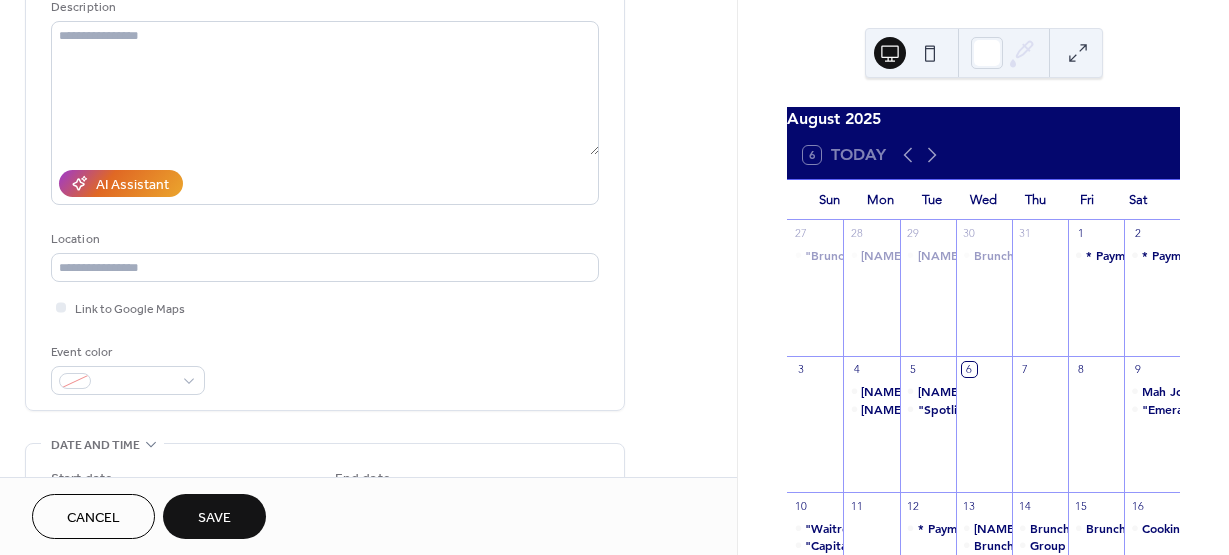 scroll, scrollTop: 260, scrollLeft: 0, axis: vertical 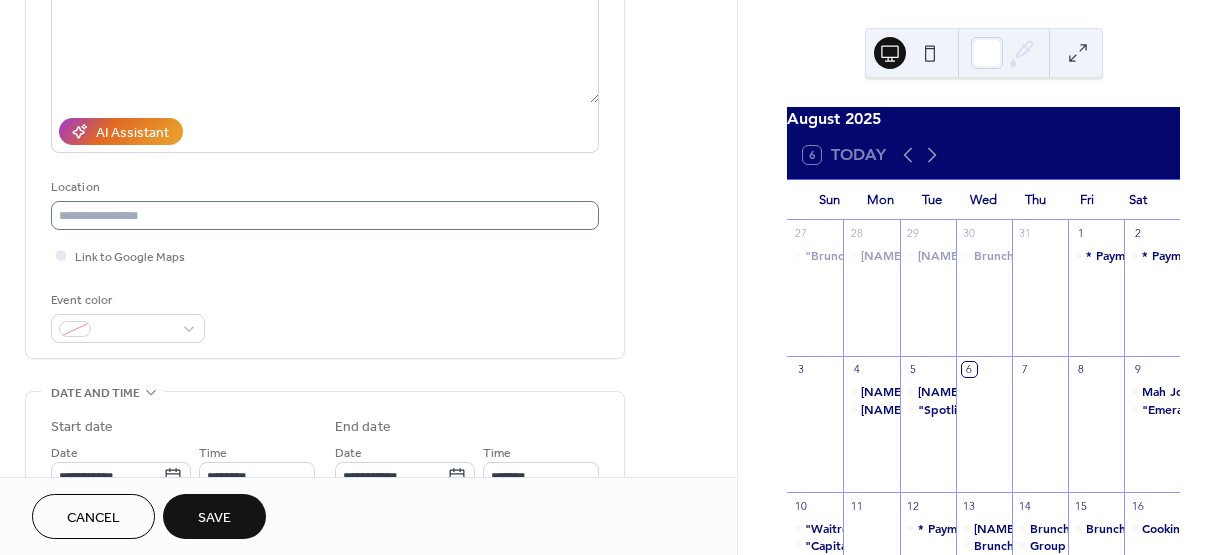 type on "**********" 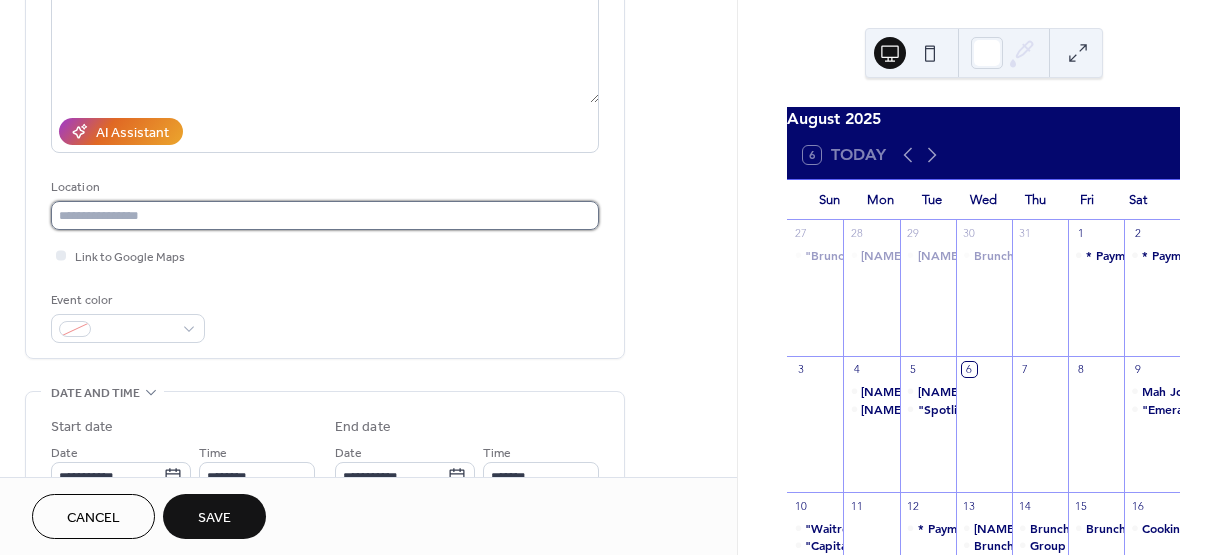 click at bounding box center (325, 215) 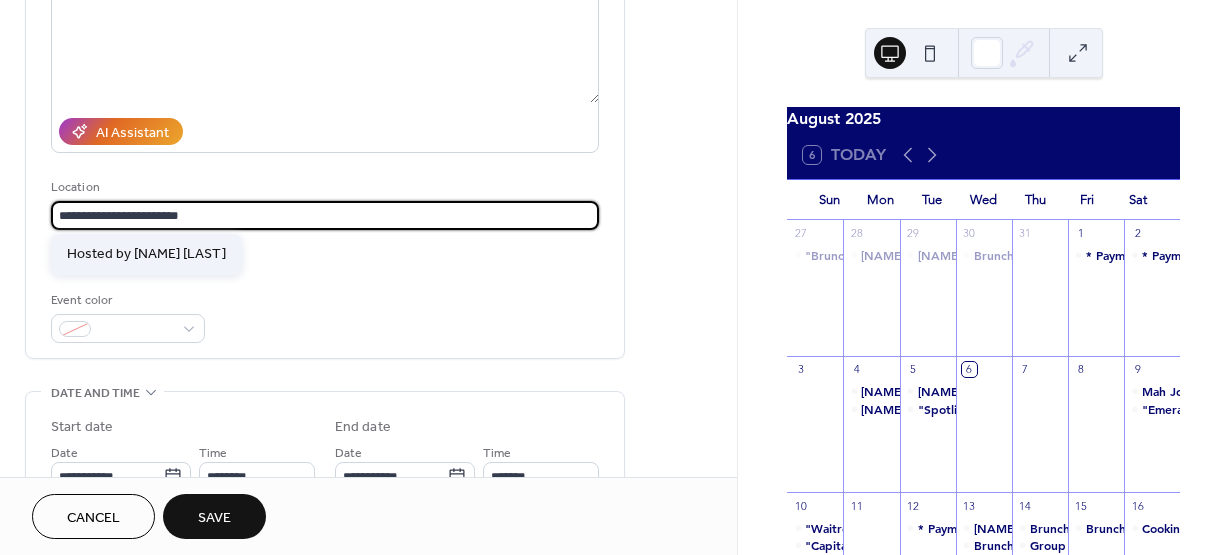 type on "**********" 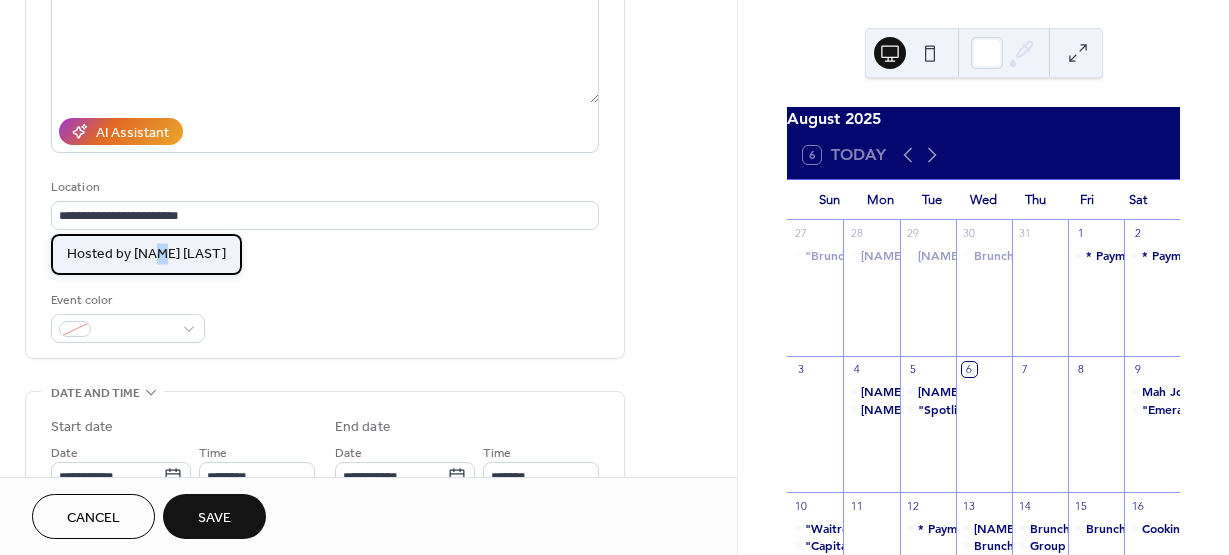 click on "Hosted by [NAME] [LAST]" at bounding box center (146, 254) 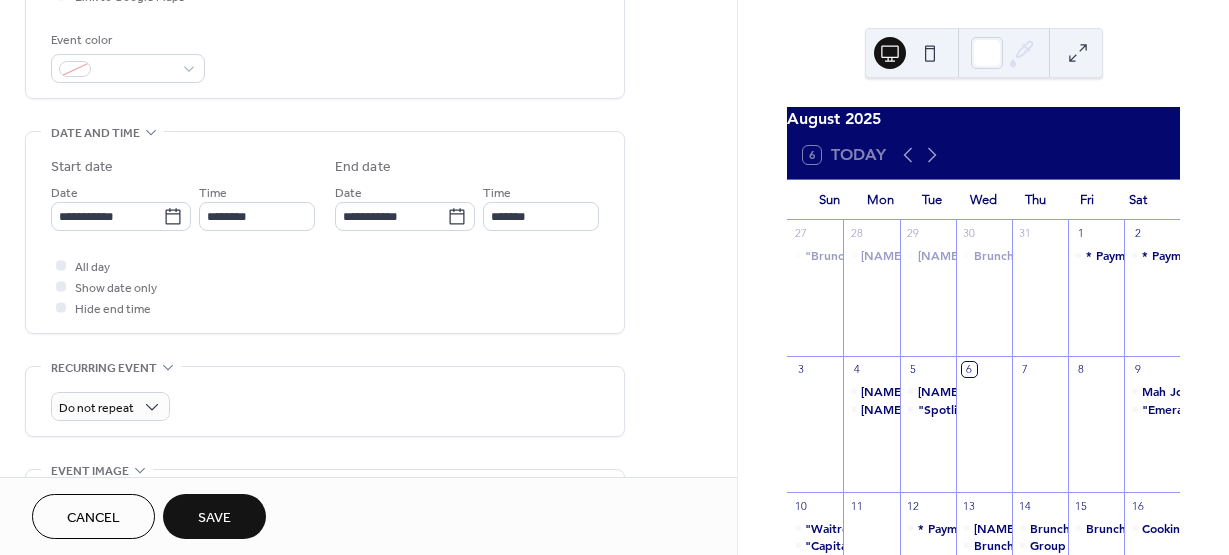 scroll, scrollTop: 534, scrollLeft: 0, axis: vertical 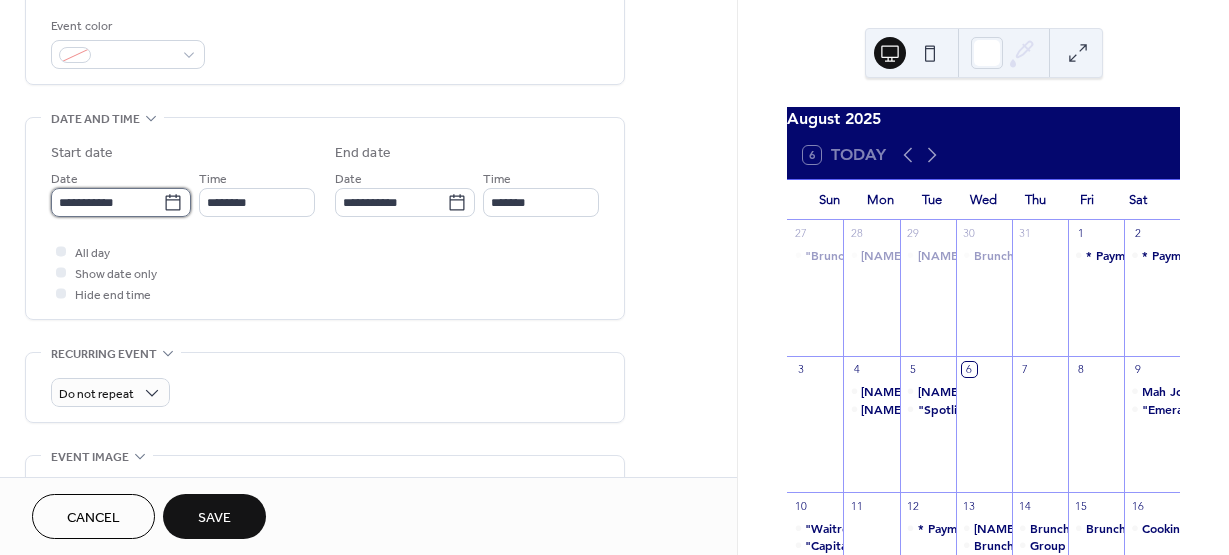 click on "**********" at bounding box center (107, 202) 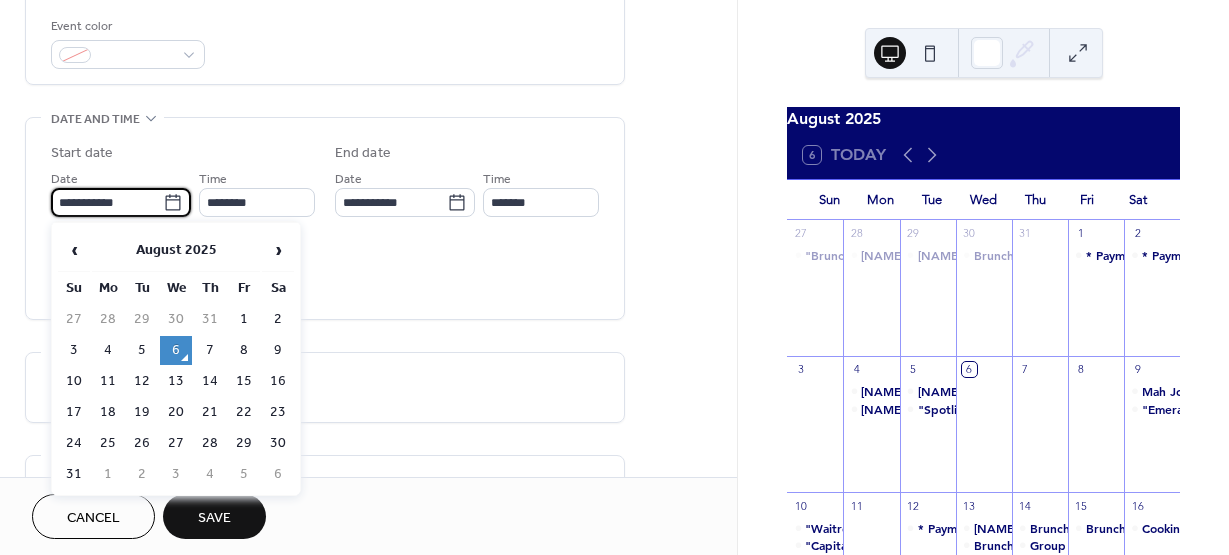 click on "19" at bounding box center [142, 412] 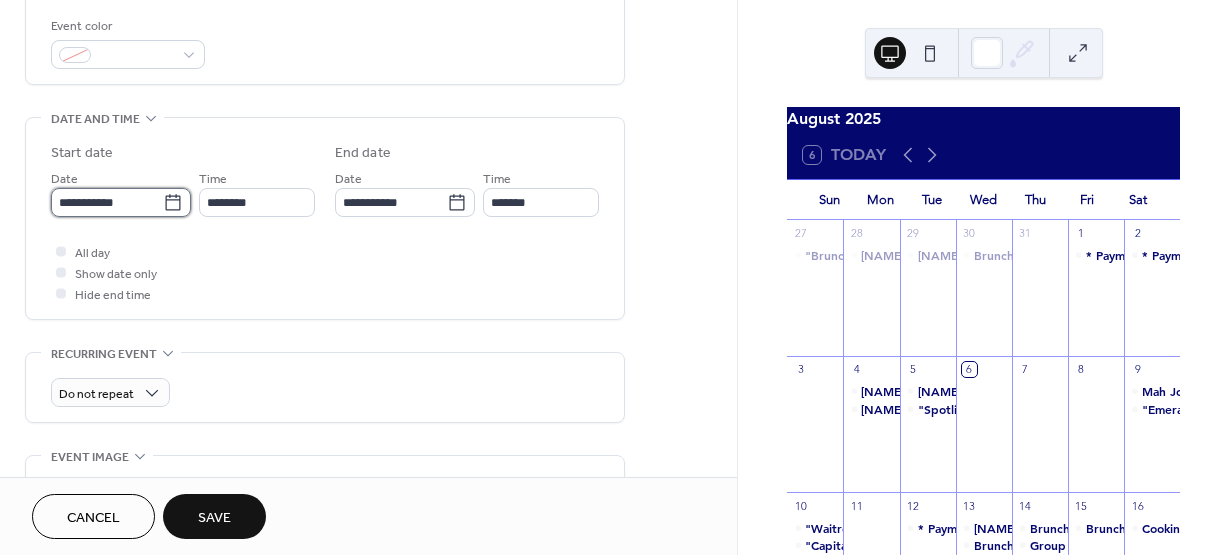 click on "**********" at bounding box center [107, 202] 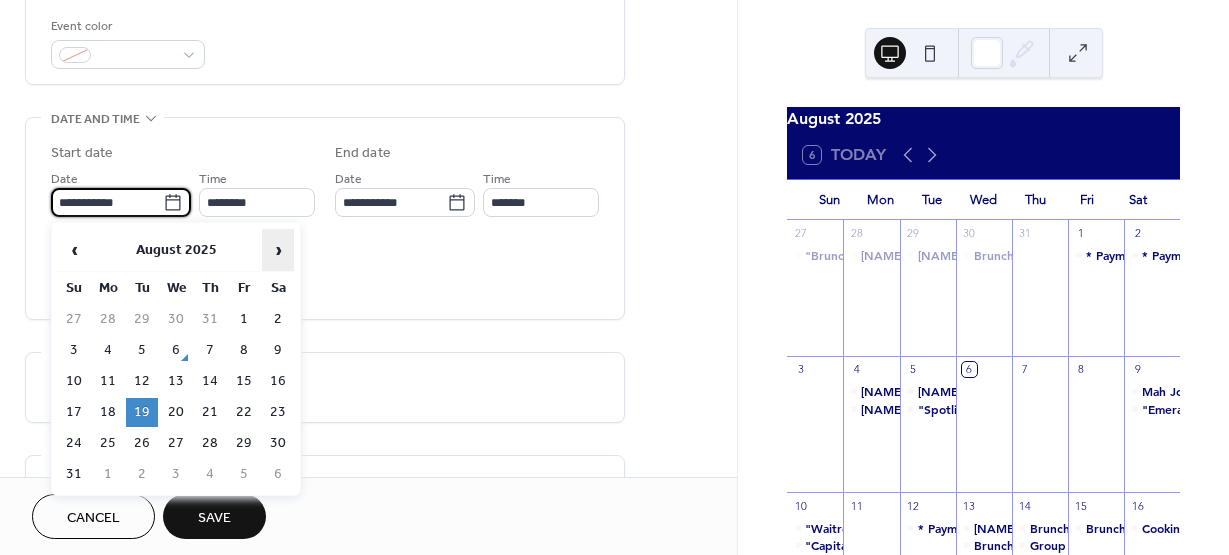 click on "›" at bounding box center [278, 250] 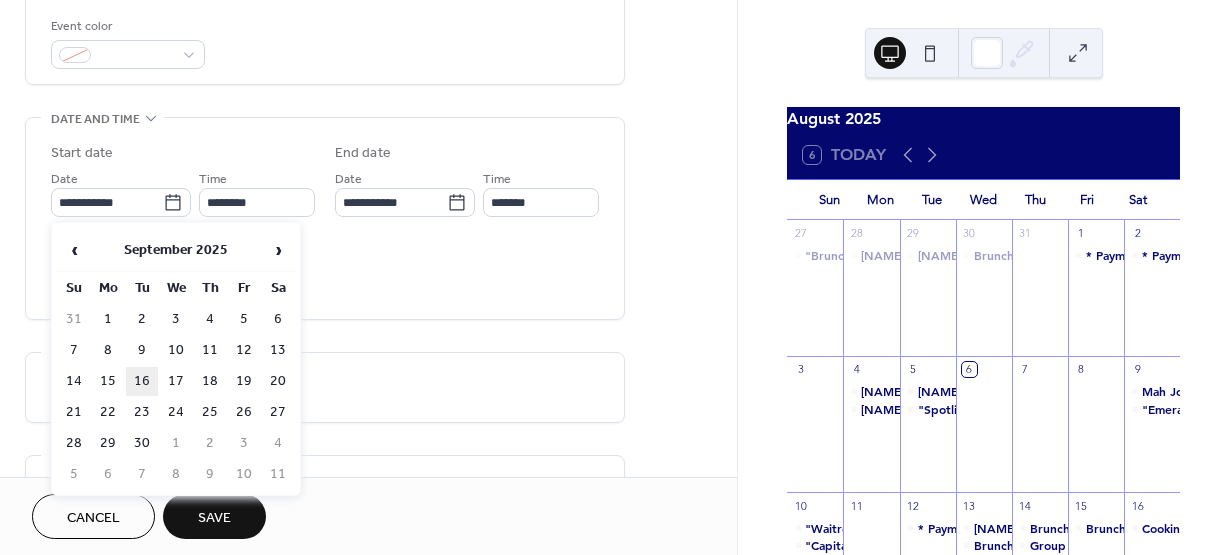 click on "16" at bounding box center [142, 381] 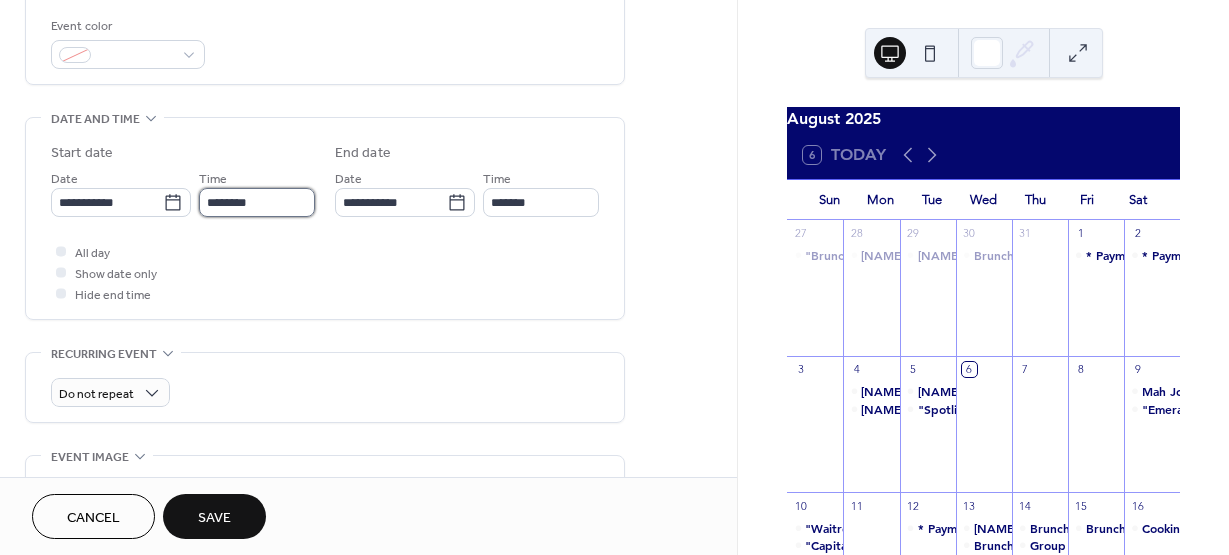 click on "********" at bounding box center [257, 202] 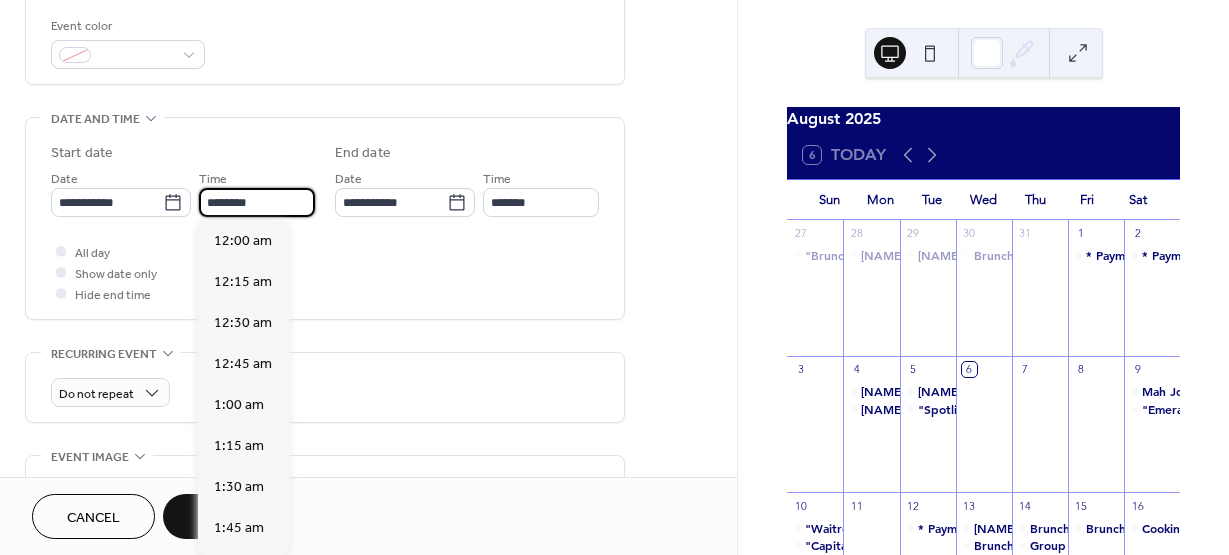 scroll, scrollTop: 1968, scrollLeft: 0, axis: vertical 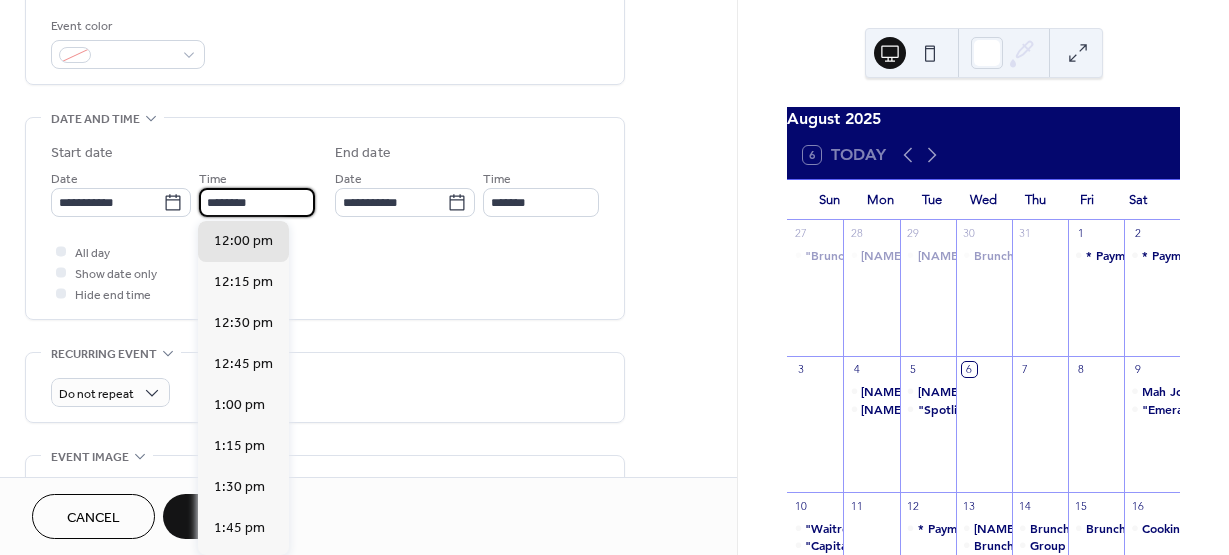 click on "********" at bounding box center [257, 202] 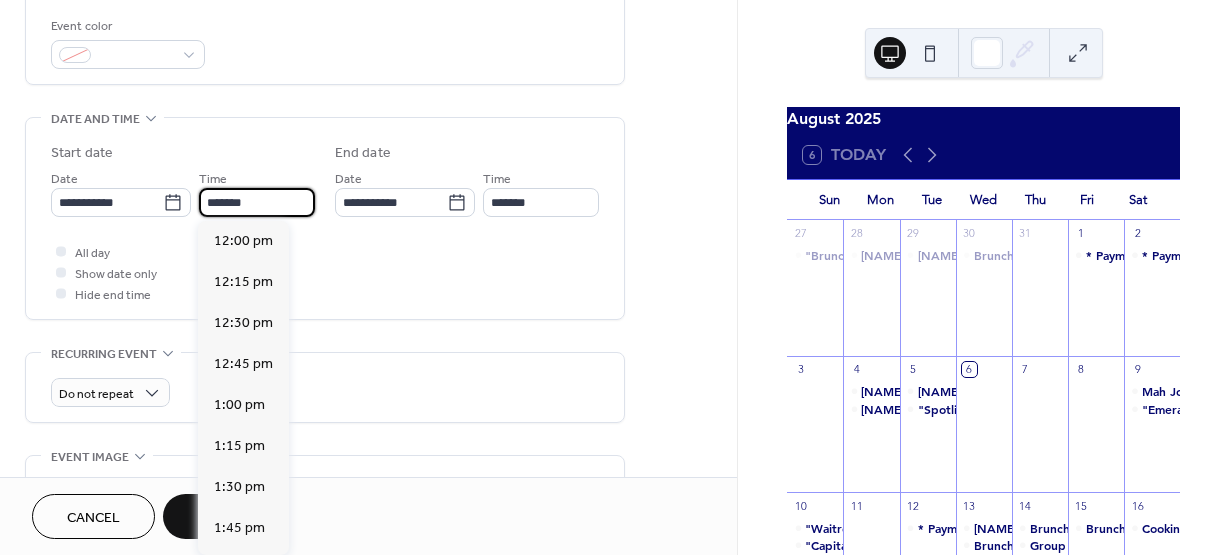 scroll, scrollTop: 3116, scrollLeft: 0, axis: vertical 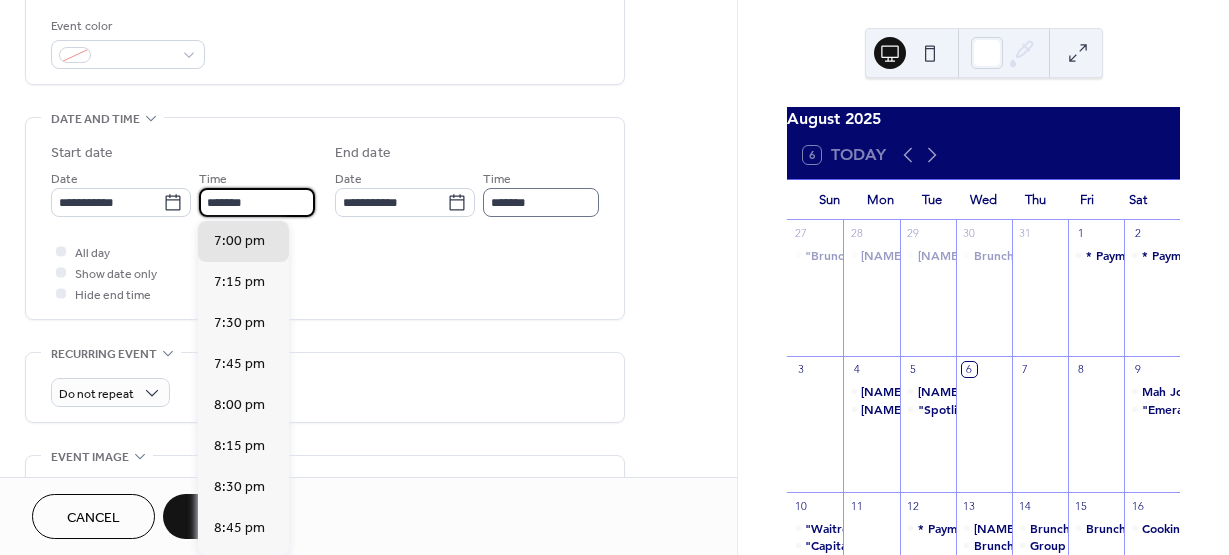 type on "*******" 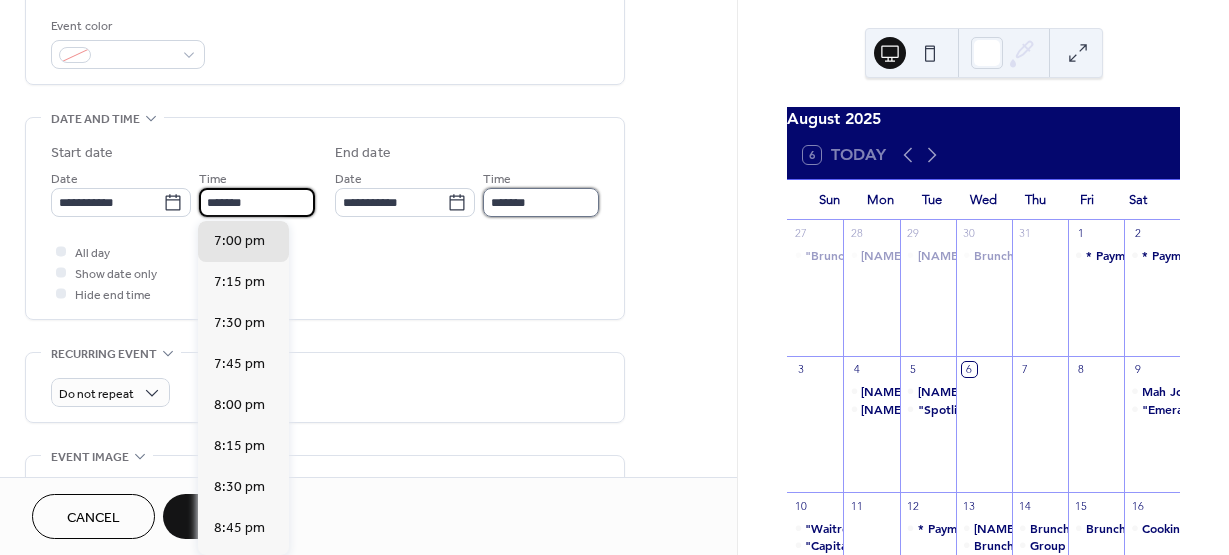 click on "*******" at bounding box center [541, 202] 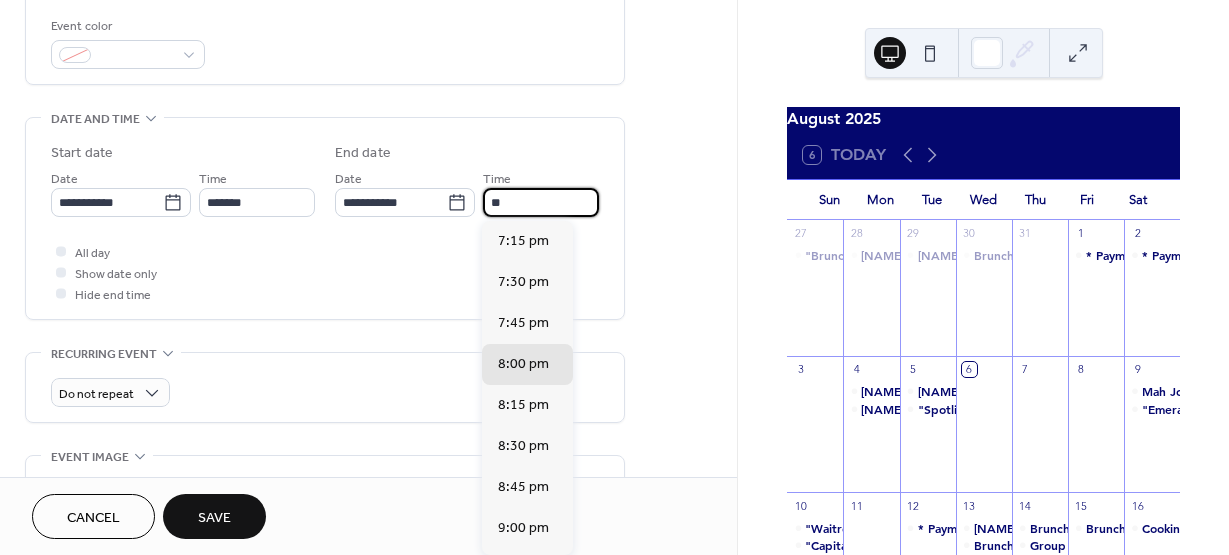 type on "*" 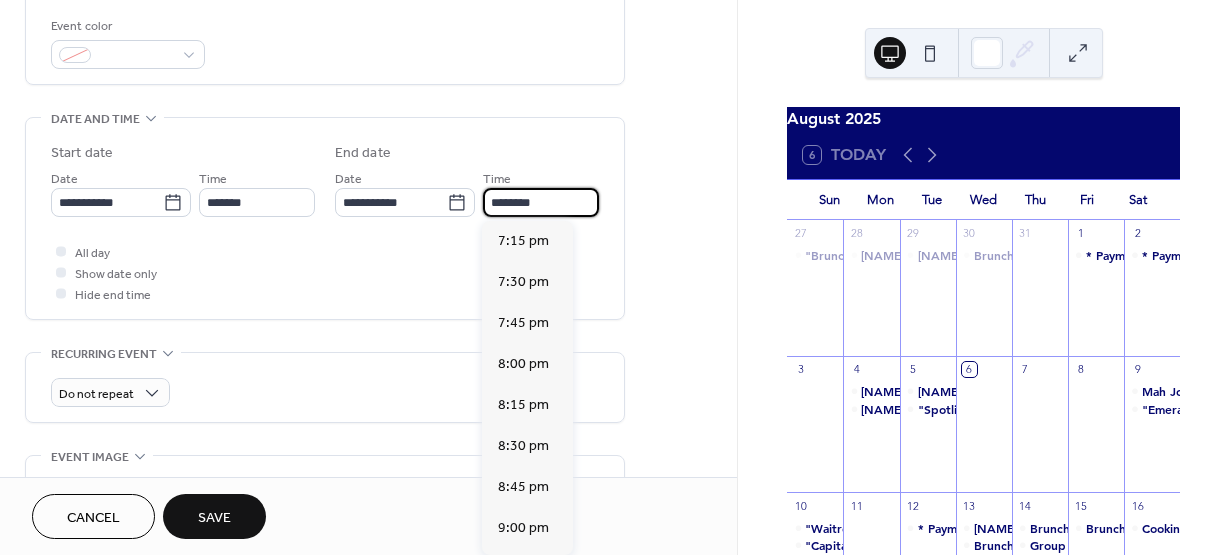 click on "**********" at bounding box center [368, 306] 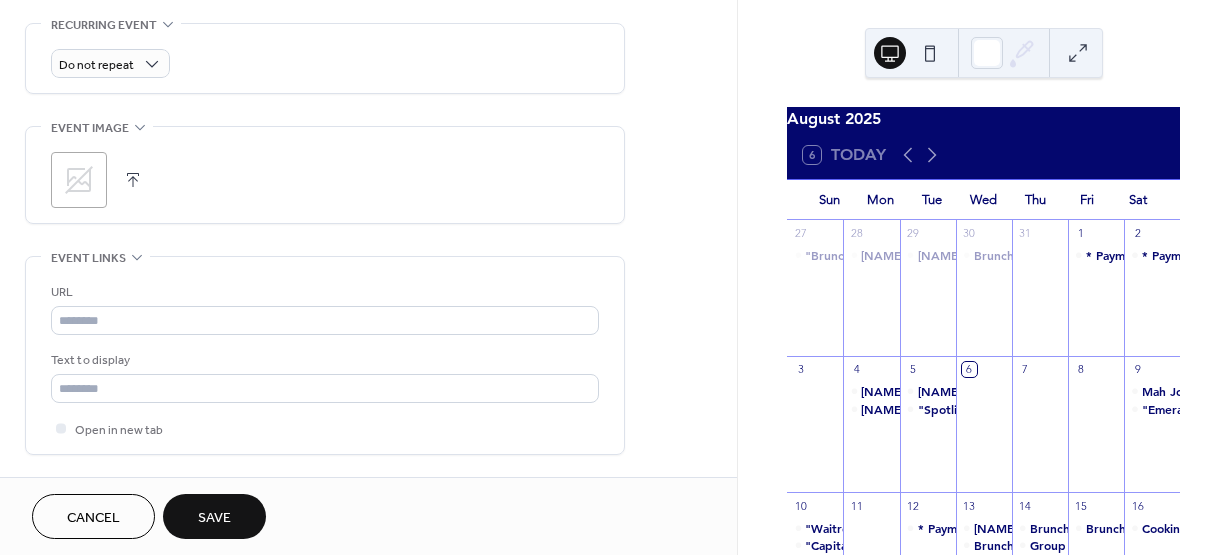 scroll, scrollTop: 883, scrollLeft: 0, axis: vertical 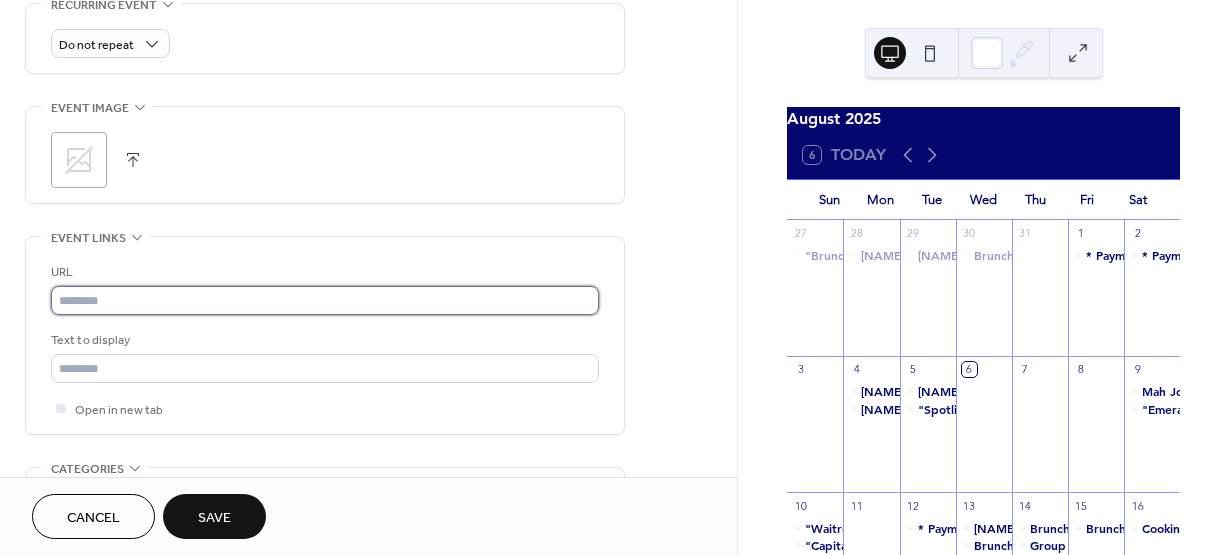 click at bounding box center (325, 300) 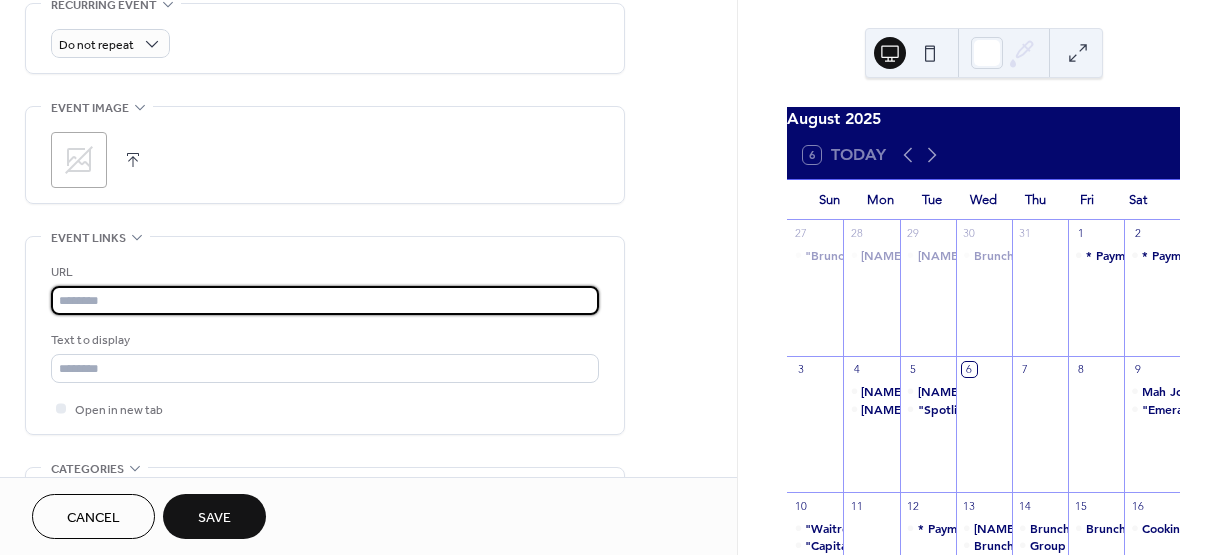 paste on "**********" 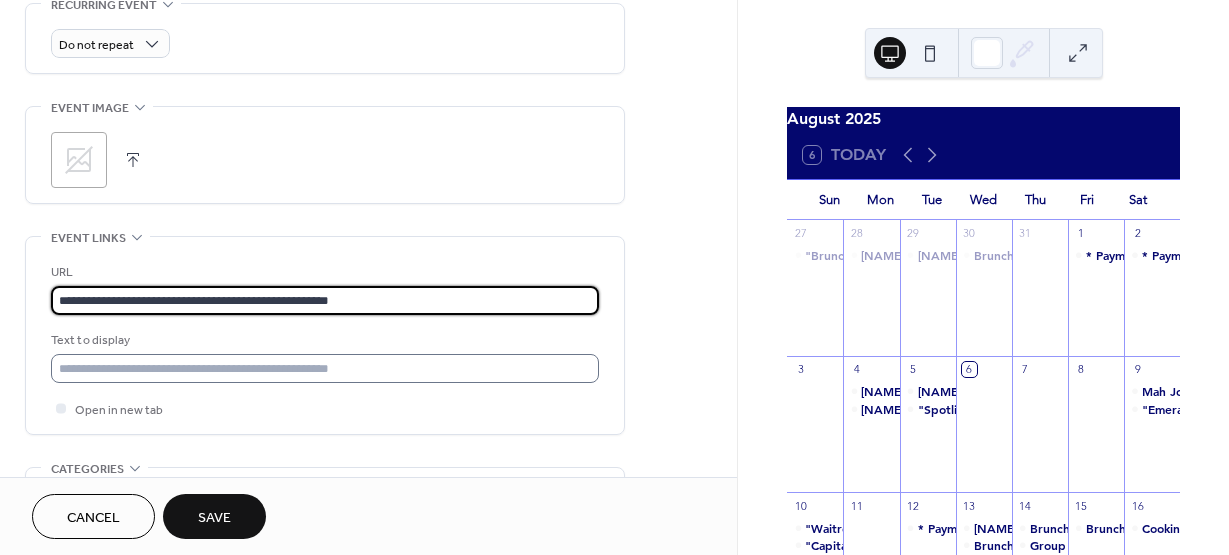type on "**********" 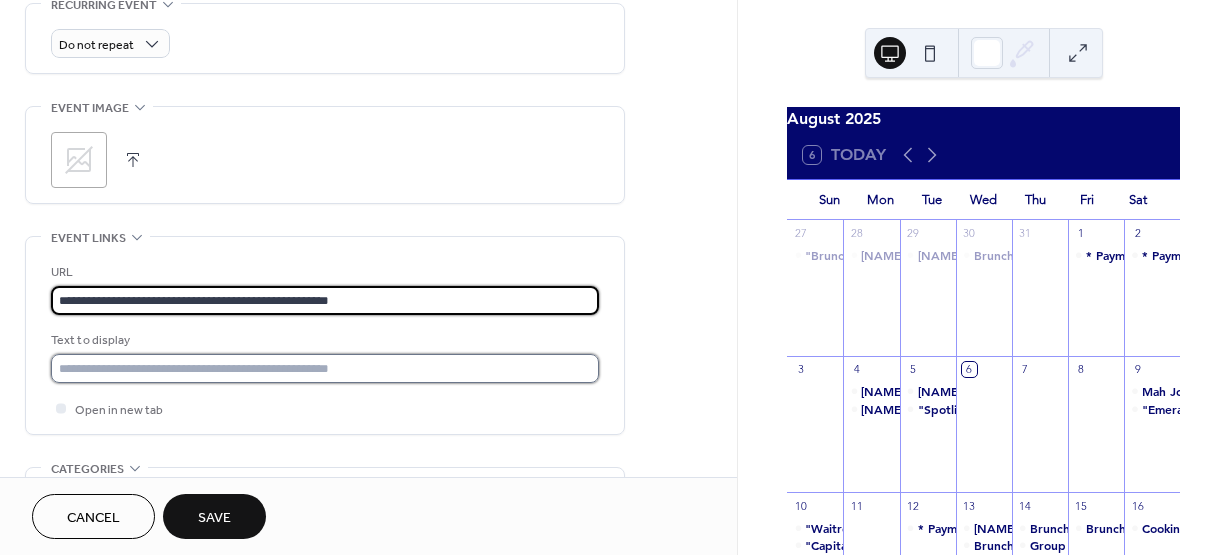 click at bounding box center (325, 368) 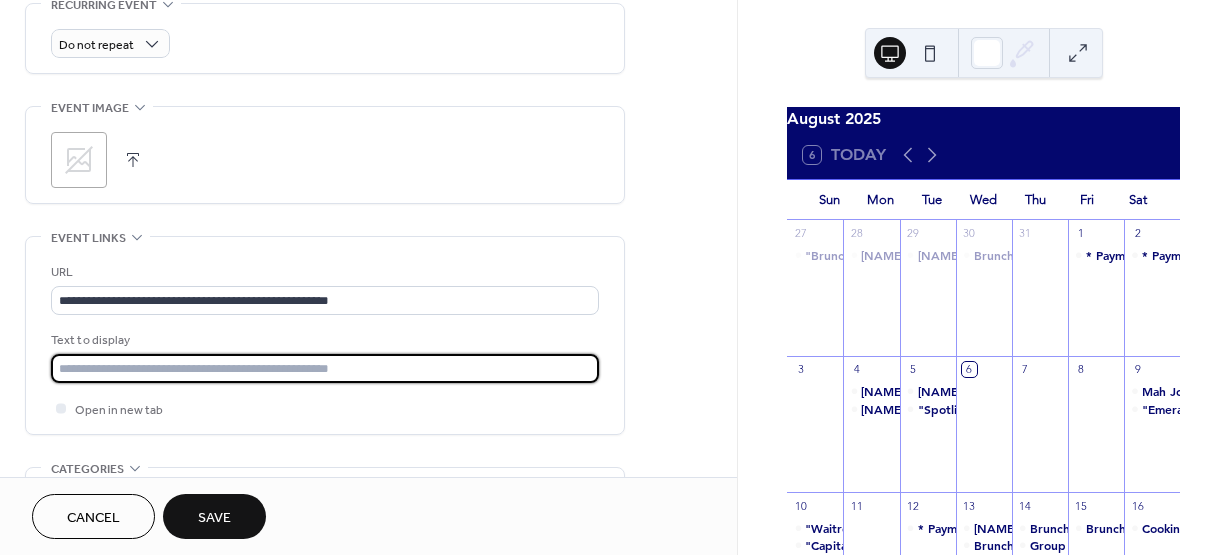 type on "**********" 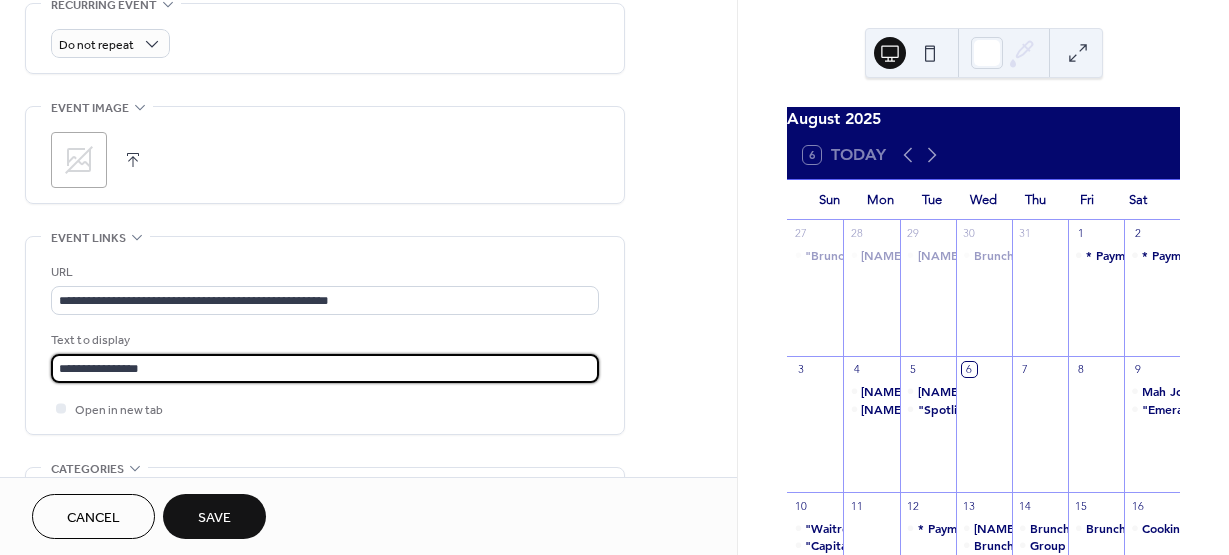 click 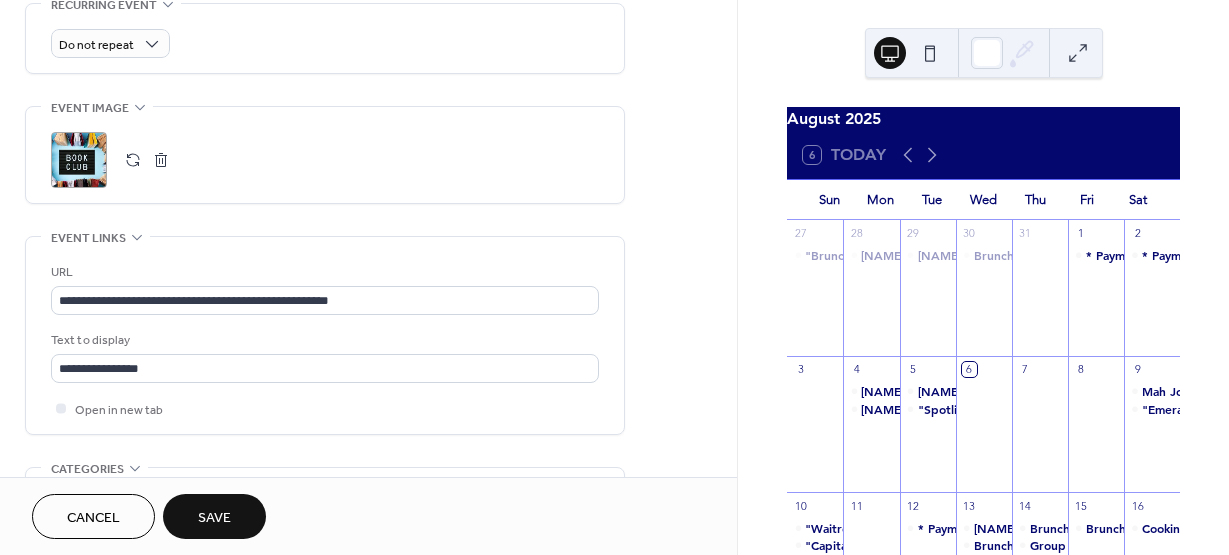 click on "Save" at bounding box center (214, 516) 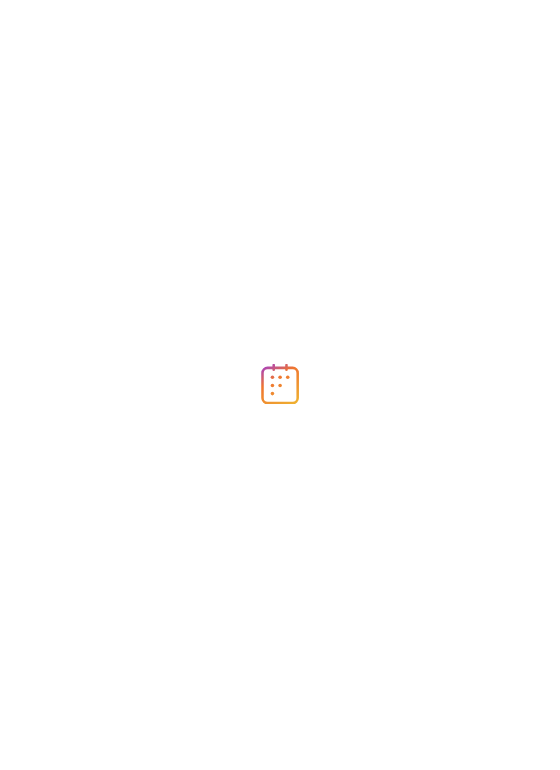 scroll, scrollTop: 0, scrollLeft: 0, axis: both 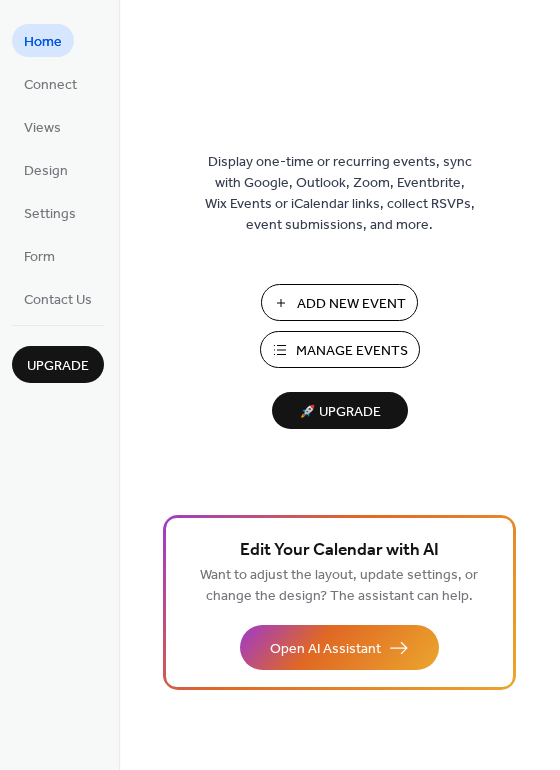 click on "Add New Event" at bounding box center [351, 304] 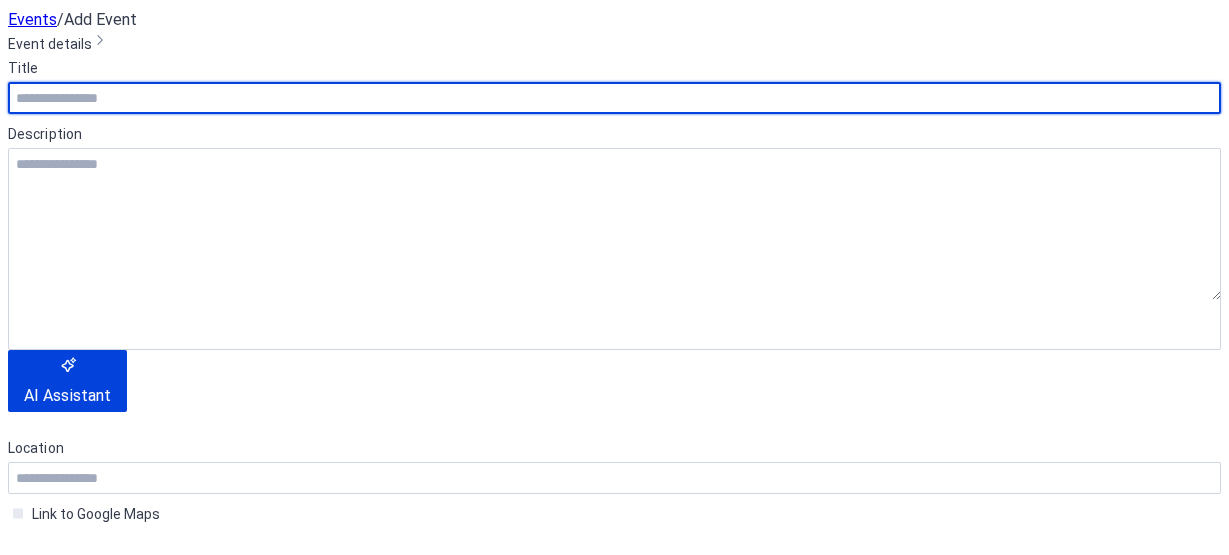 scroll, scrollTop: 0, scrollLeft: 0, axis: both 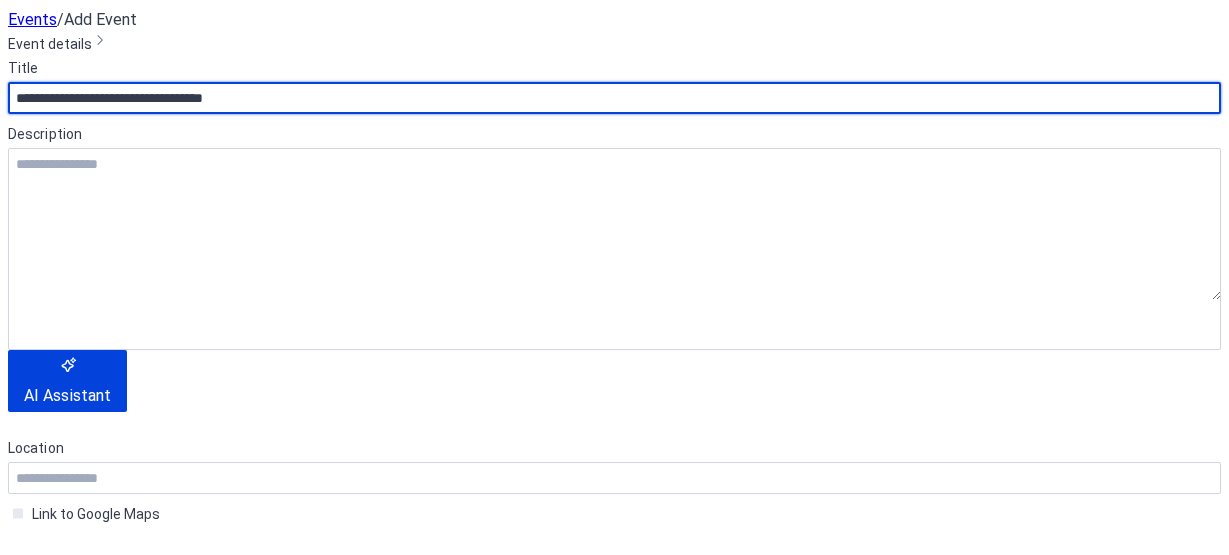 type on "**********" 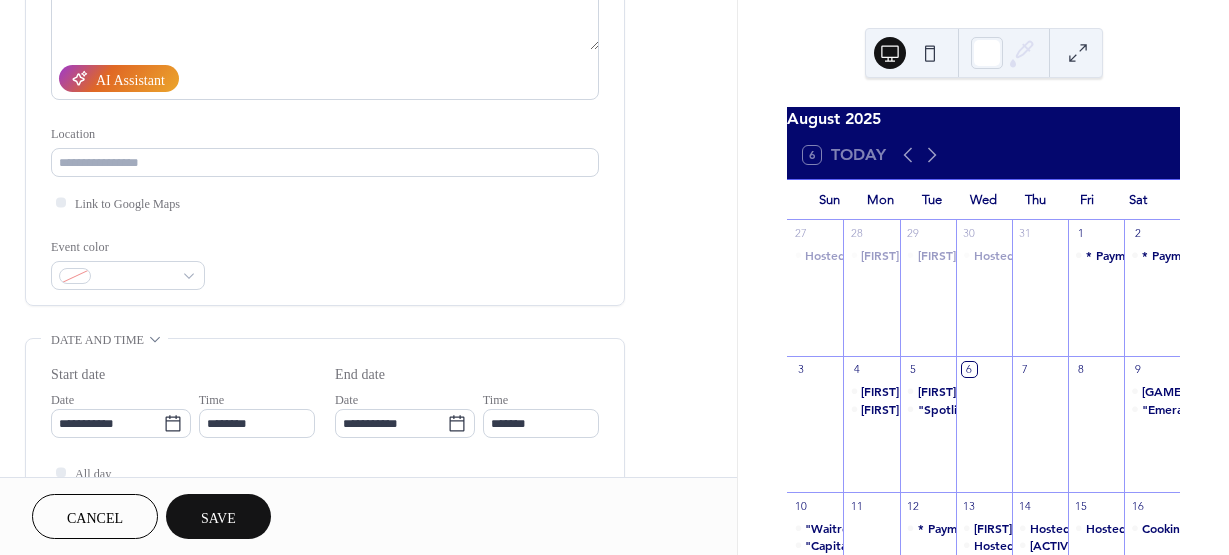 click on "Location" at bounding box center (325, 150) 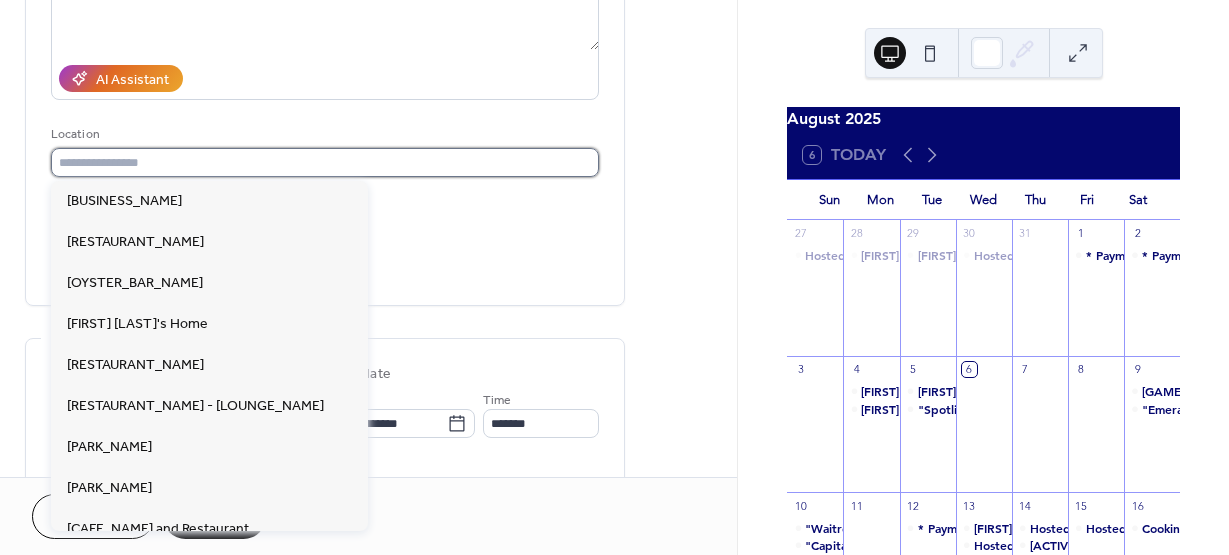 click at bounding box center [325, 162] 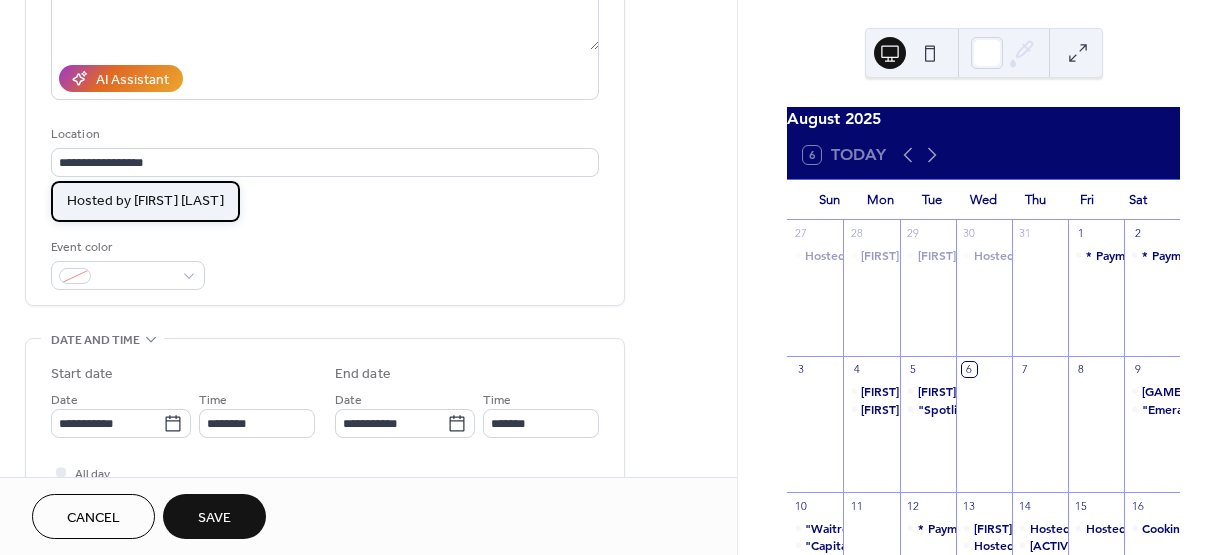 click on "Hosted by [FIRST] [LAST]" at bounding box center [145, 201] 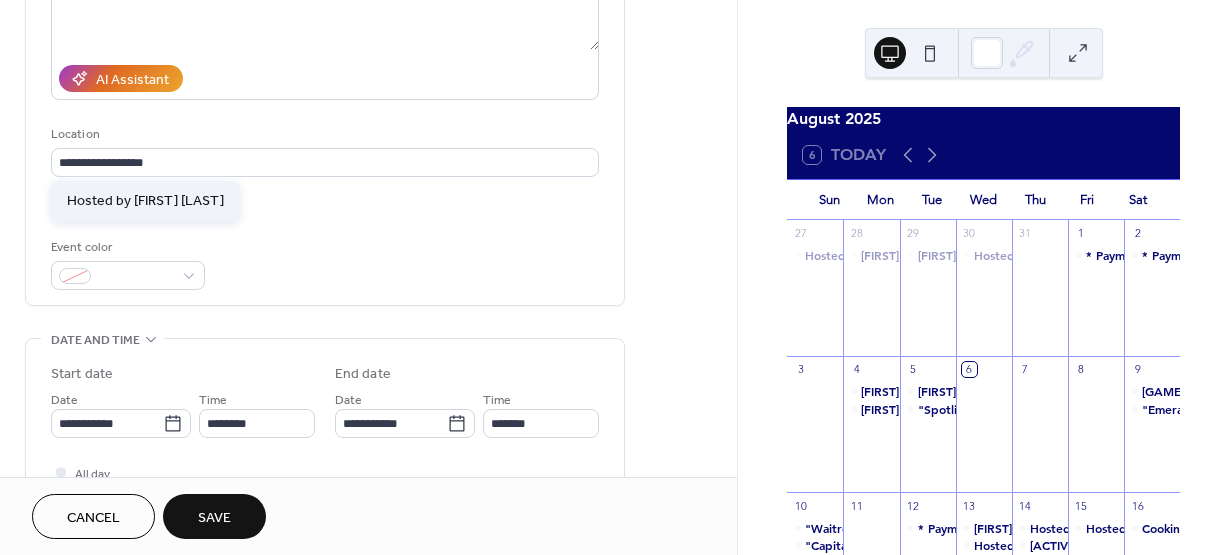 type on "**********" 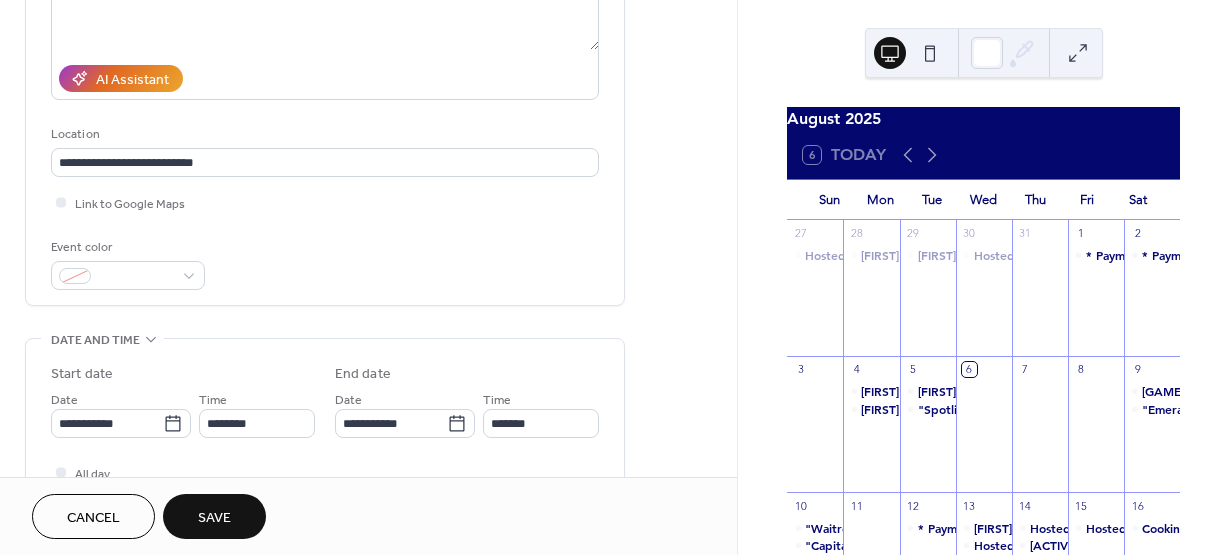 drag, startPoint x: 729, startPoint y: 121, endPoint x: 737, endPoint y: 142, distance: 22.472204 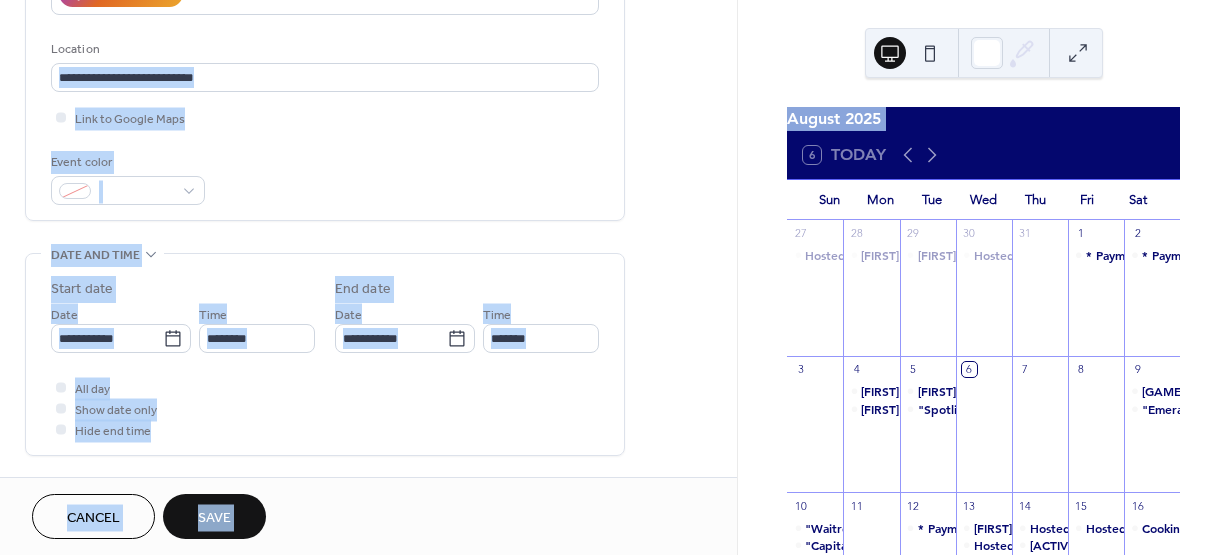 scroll, scrollTop: 445, scrollLeft: 0, axis: vertical 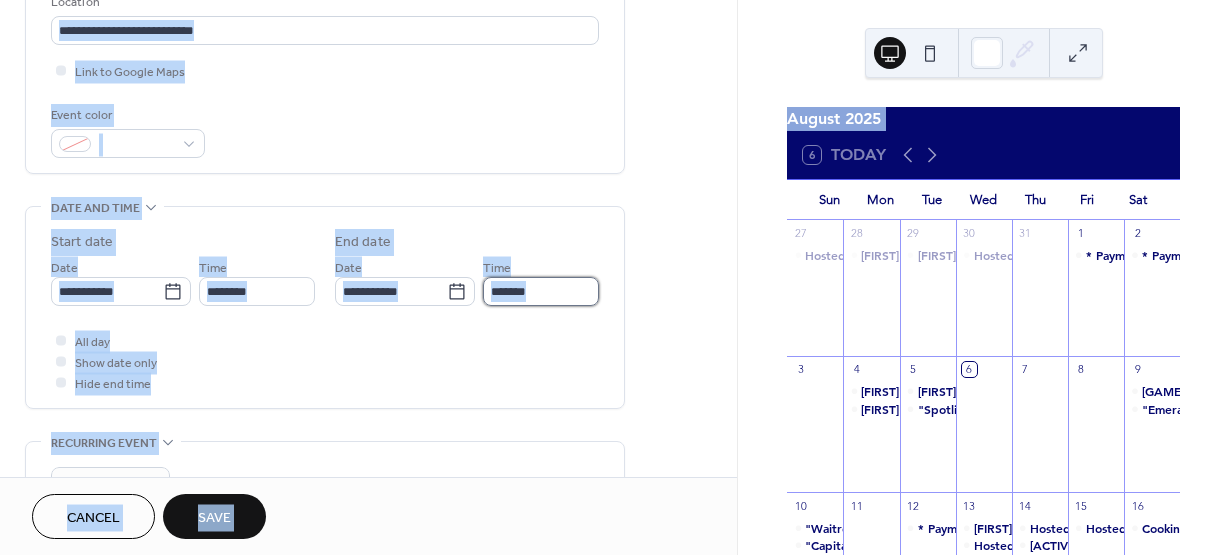 click on "*******" at bounding box center (541, 291) 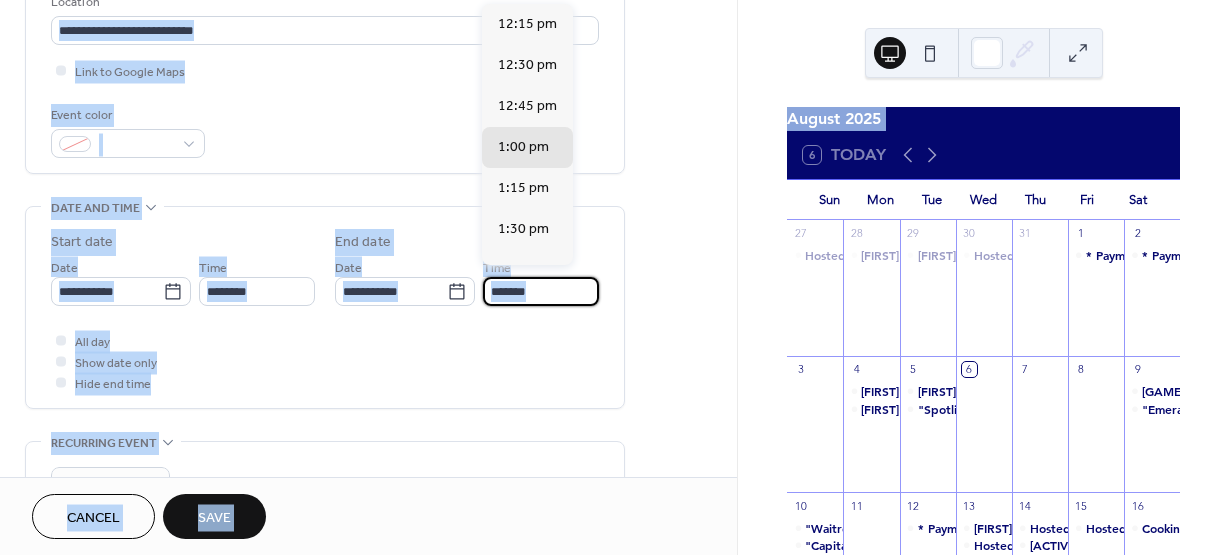 click on "**********" at bounding box center [325, -80] 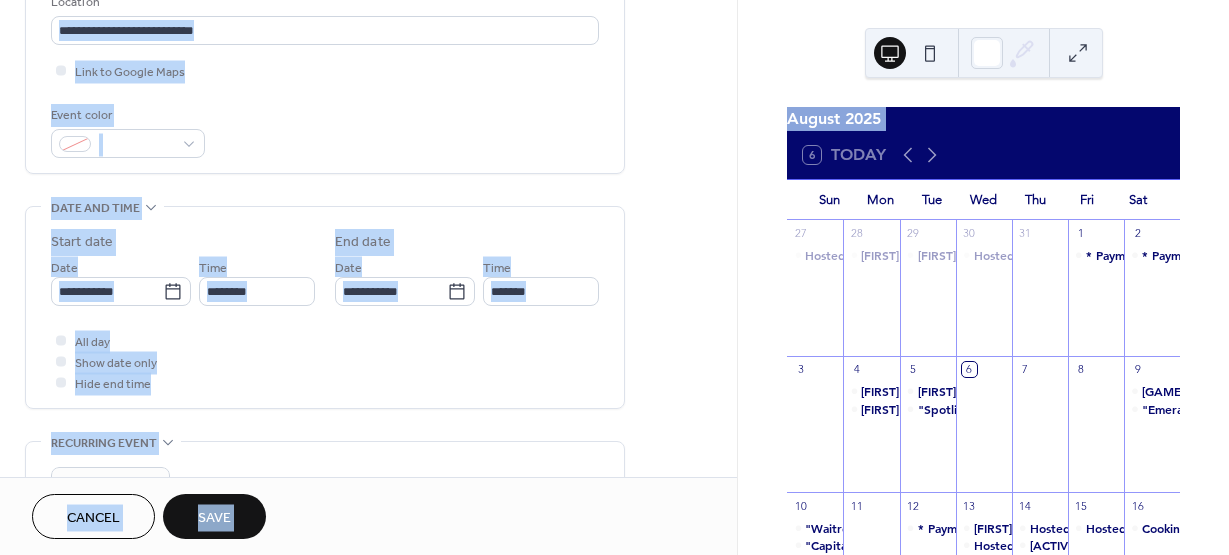 scroll, scrollTop: 465, scrollLeft: 0, axis: vertical 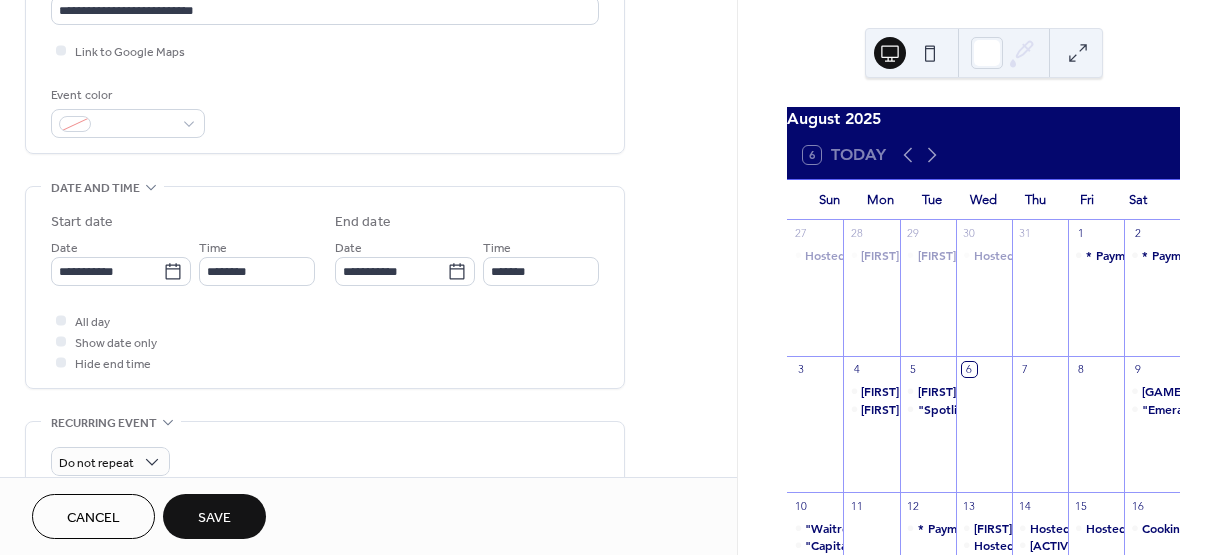 click on "All day Show date only Hide end time" at bounding box center (325, 341) 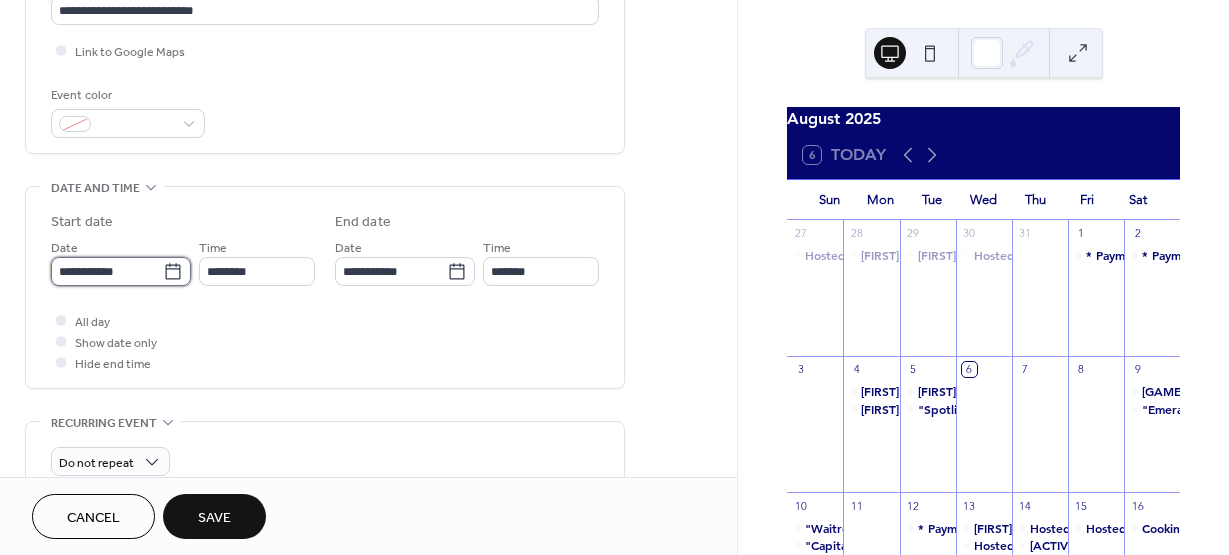 click on "**********" at bounding box center (107, 271) 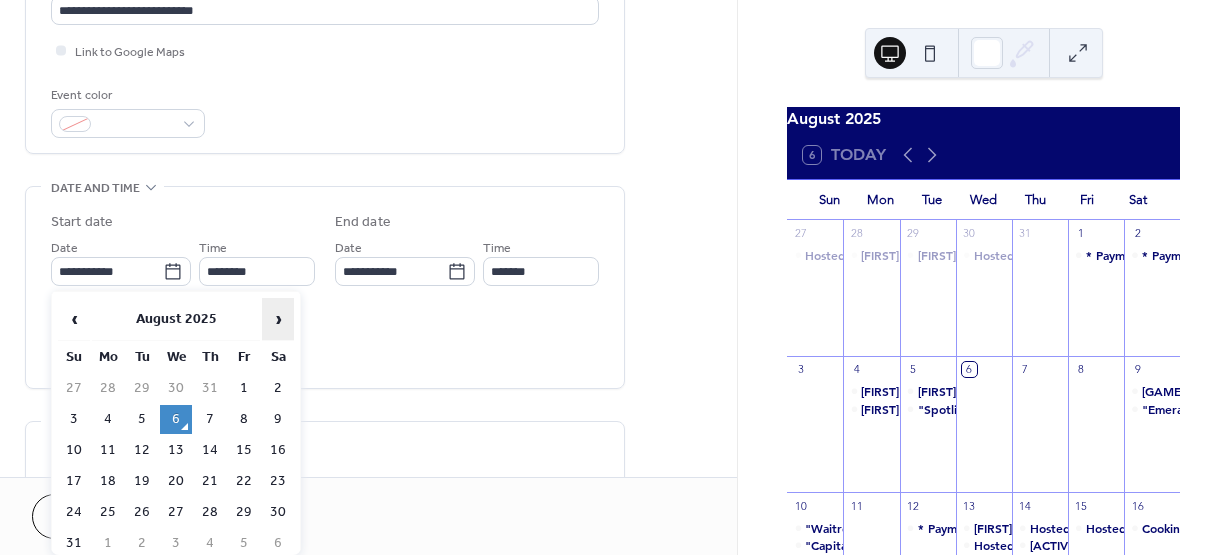 click on "›" at bounding box center (278, 319) 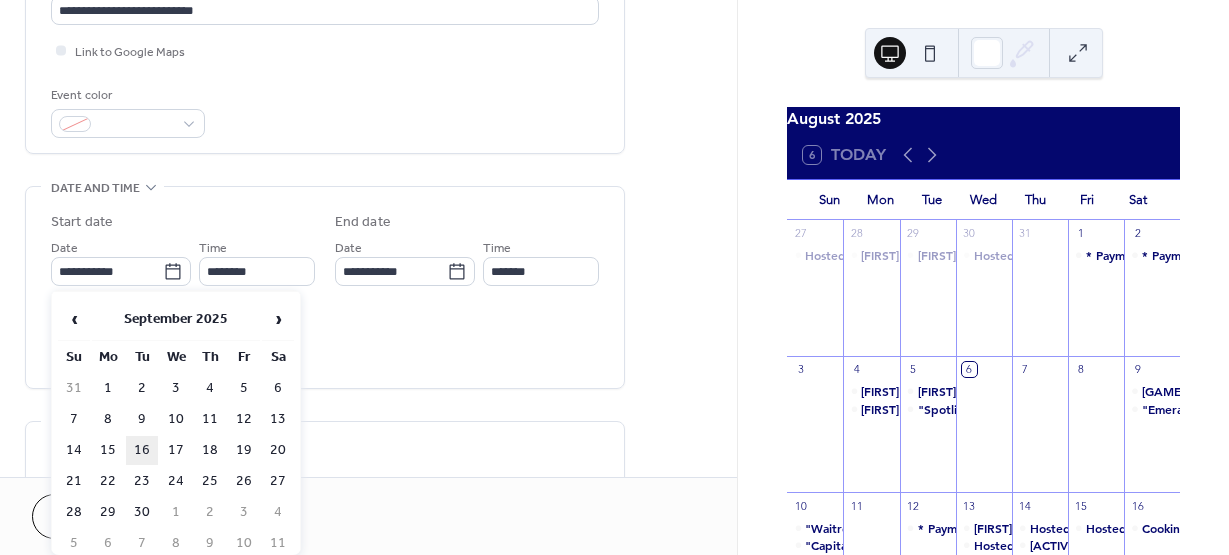 click on "16" at bounding box center [142, 450] 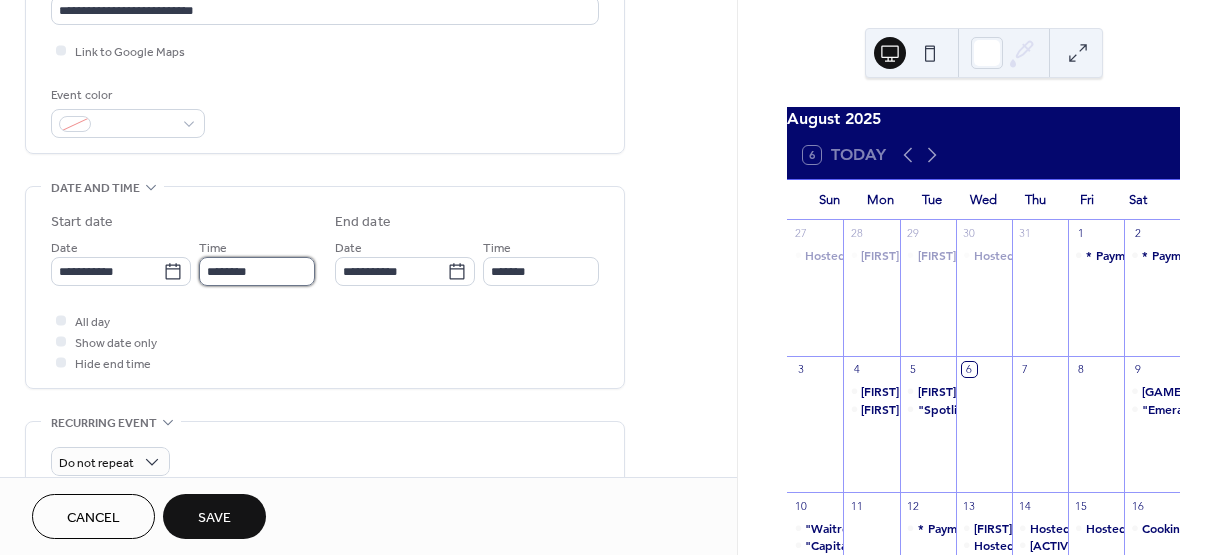 click on "********" at bounding box center [257, 271] 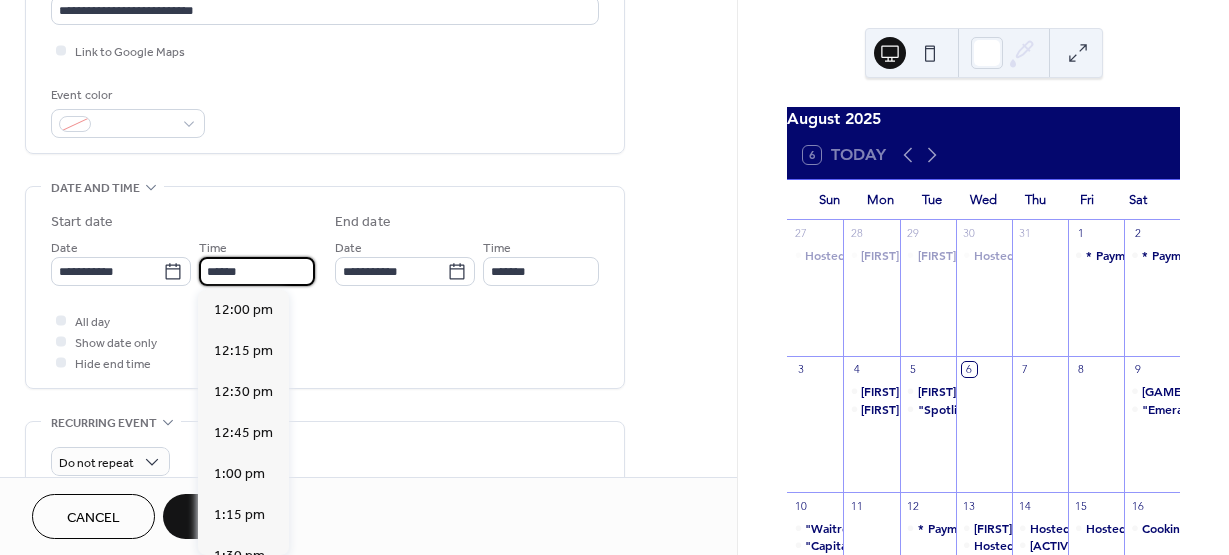scroll, scrollTop: 0, scrollLeft: 0, axis: both 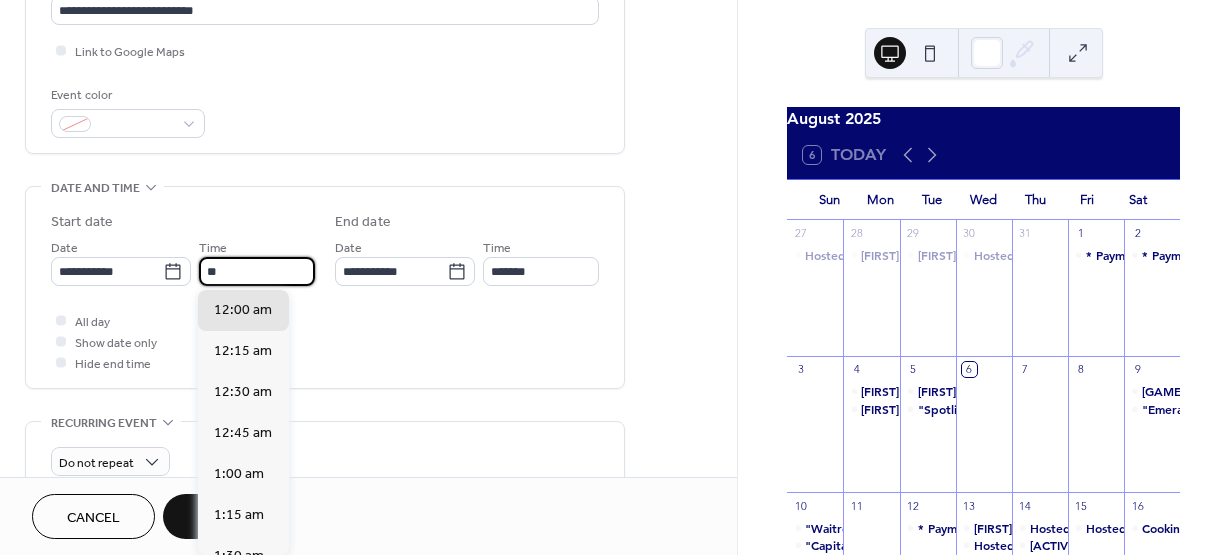 type on "*" 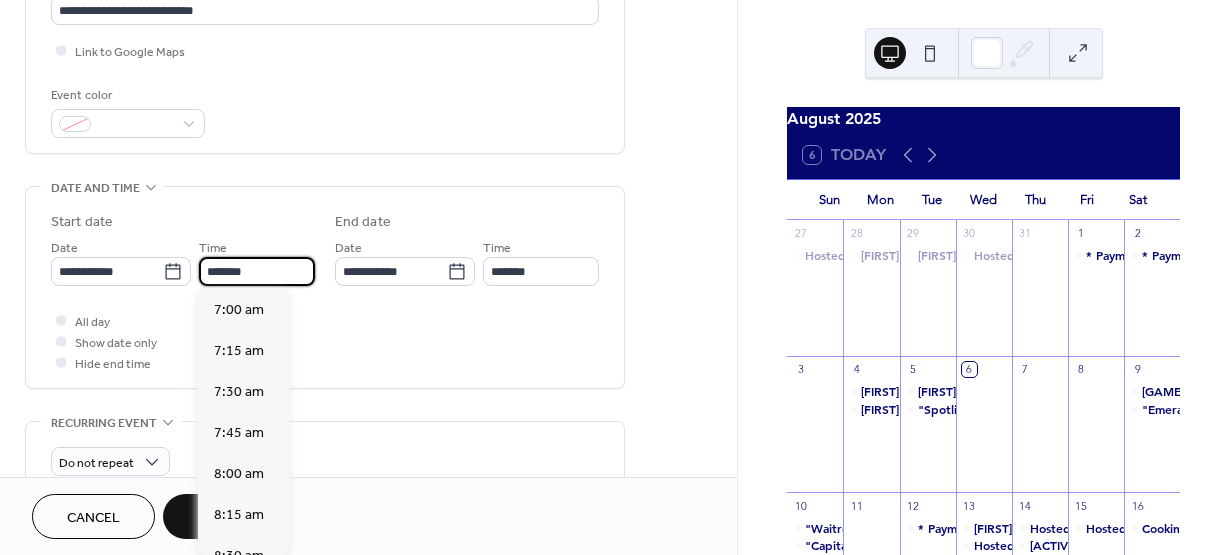 scroll, scrollTop: 3116, scrollLeft: 0, axis: vertical 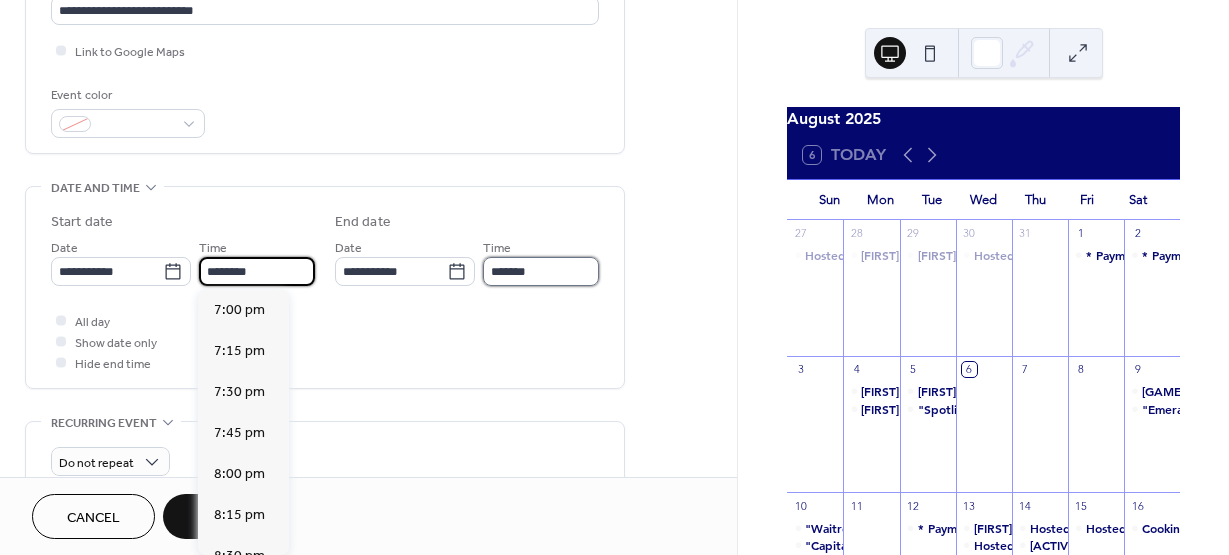 click on "*******" at bounding box center [541, 271] 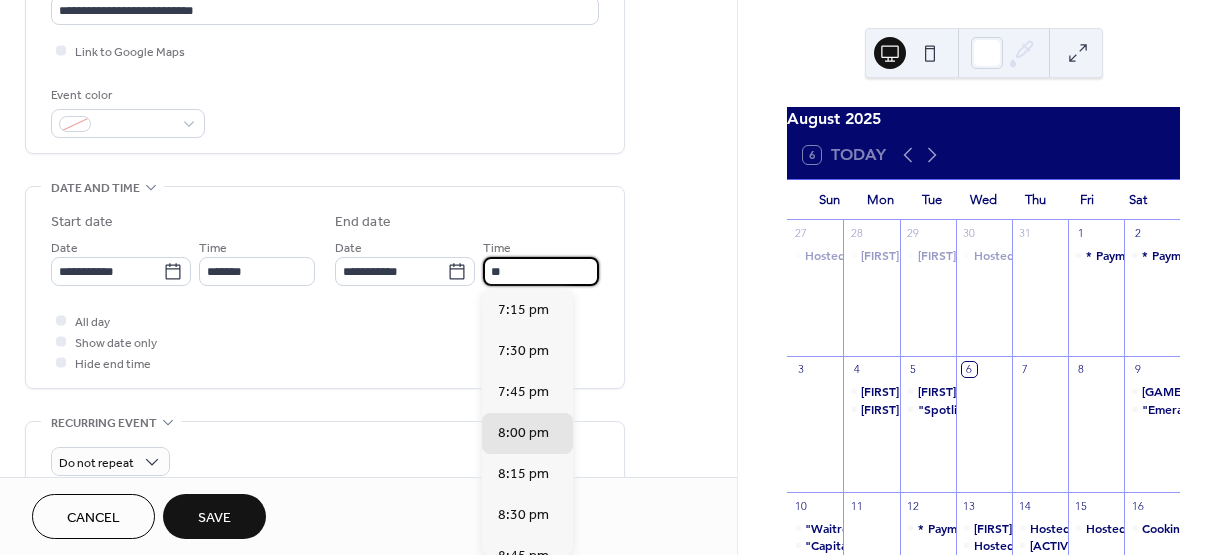 type on "*" 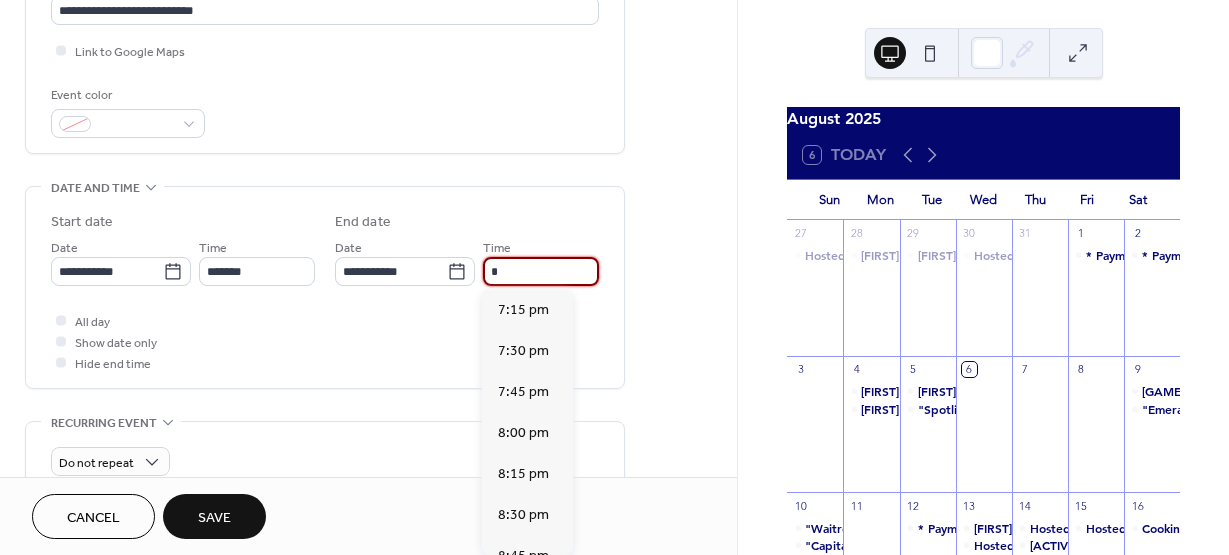 scroll, scrollTop: 287, scrollLeft: 0, axis: vertical 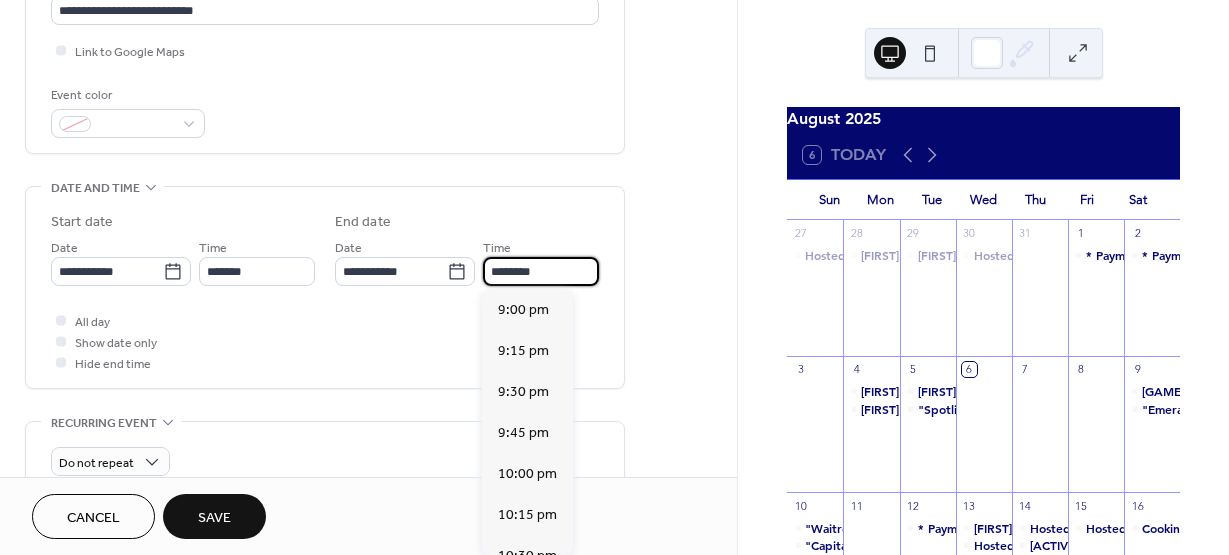 click on "**********" at bounding box center [368, 375] 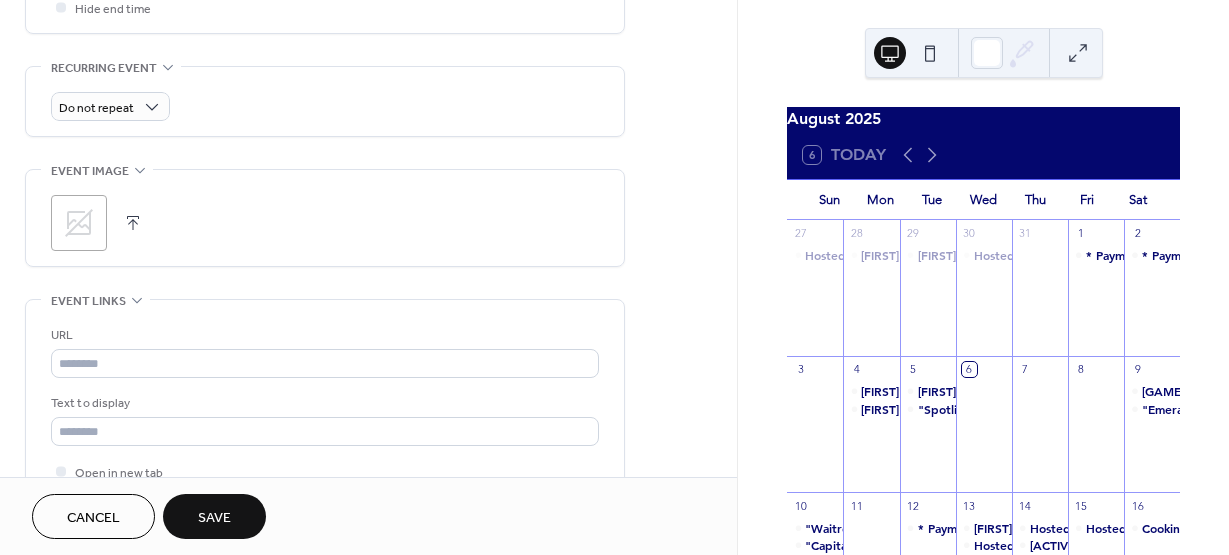 scroll, scrollTop: 859, scrollLeft: 0, axis: vertical 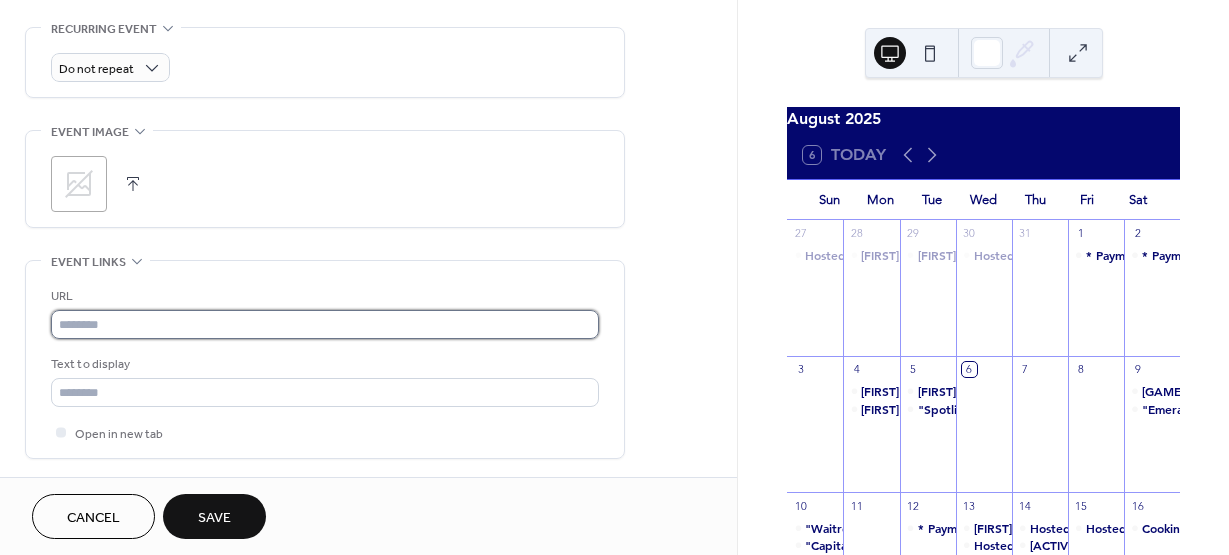click at bounding box center (325, 324) 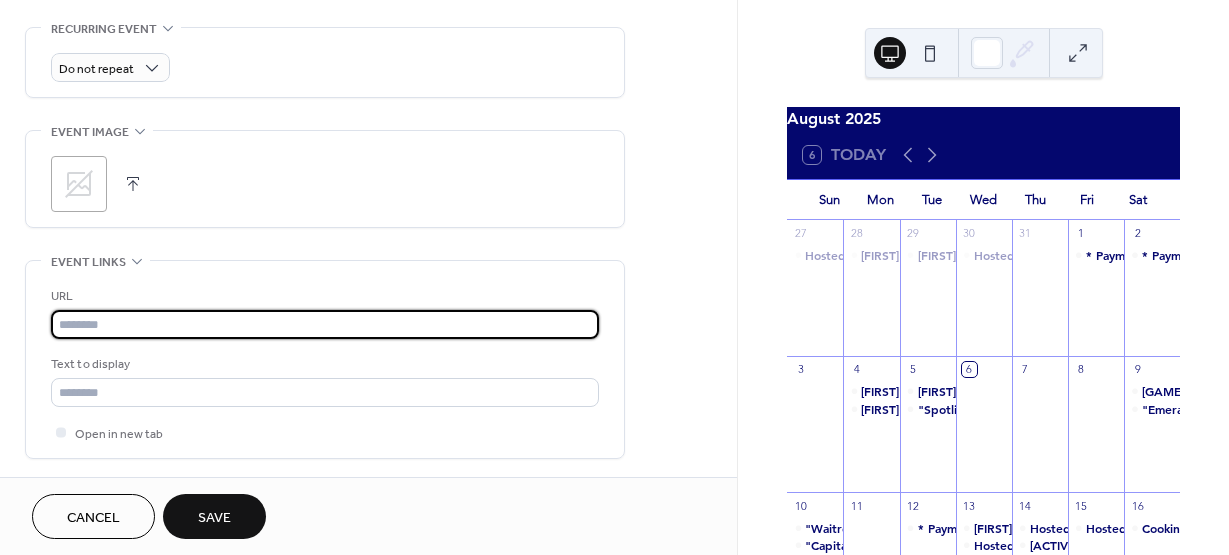 paste on "**********" 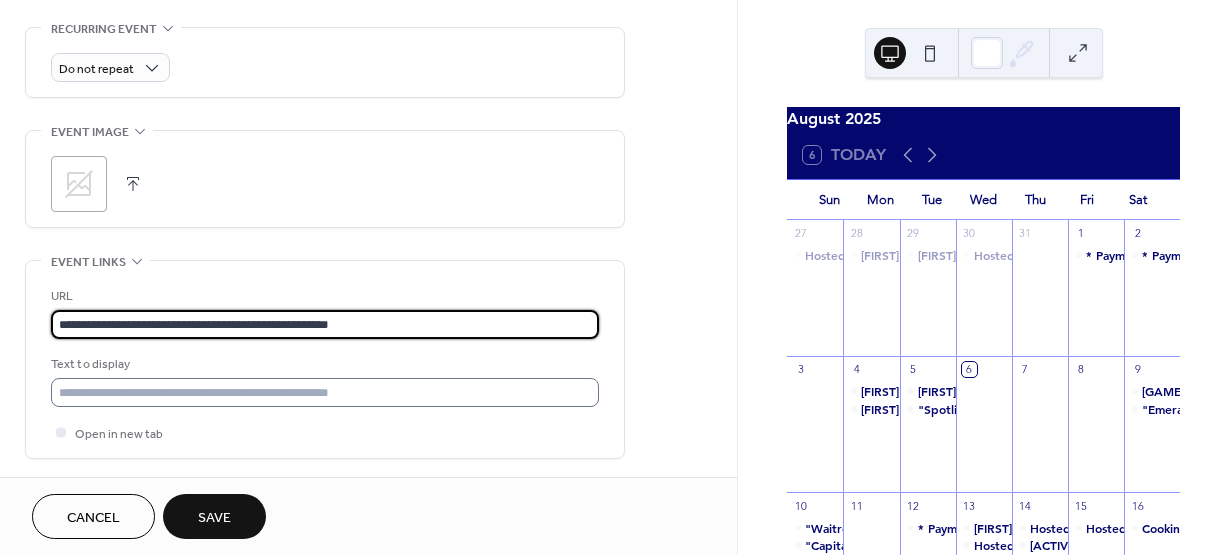 type on "**********" 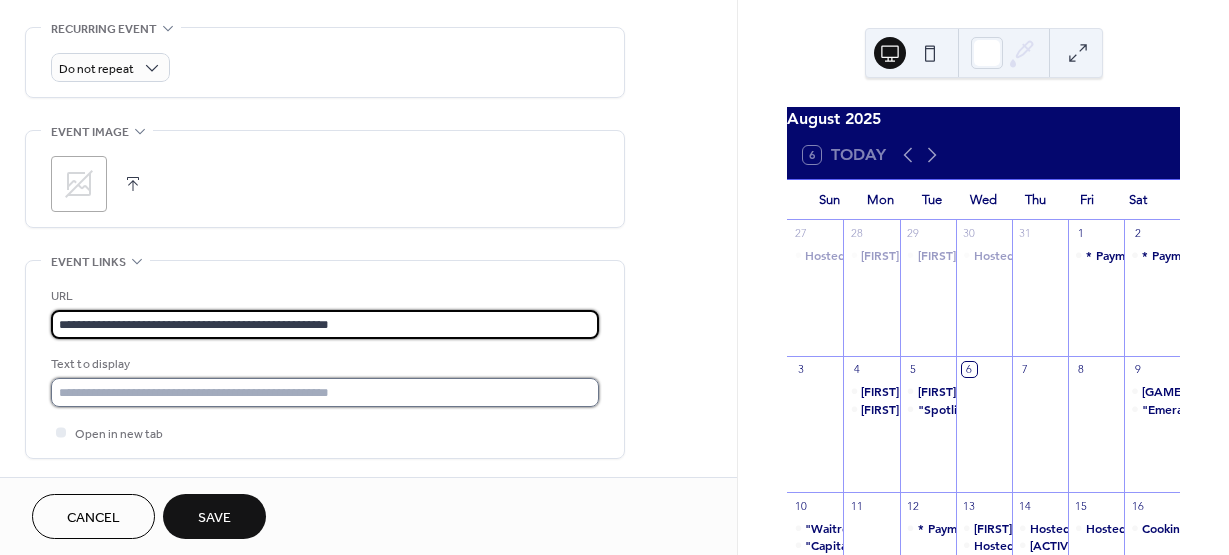 click at bounding box center (325, 392) 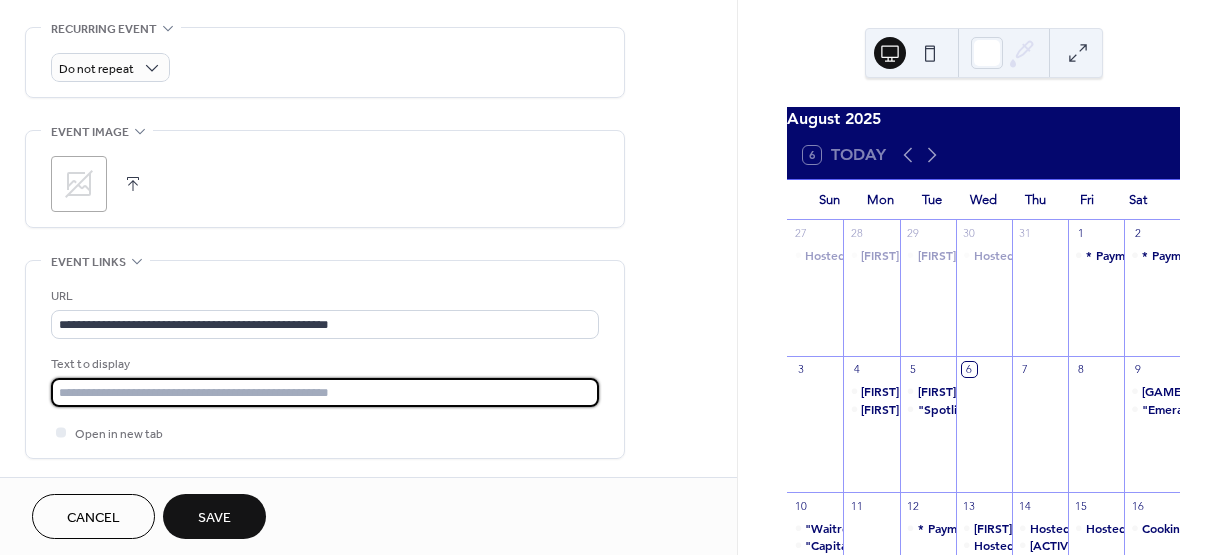 type on "**********" 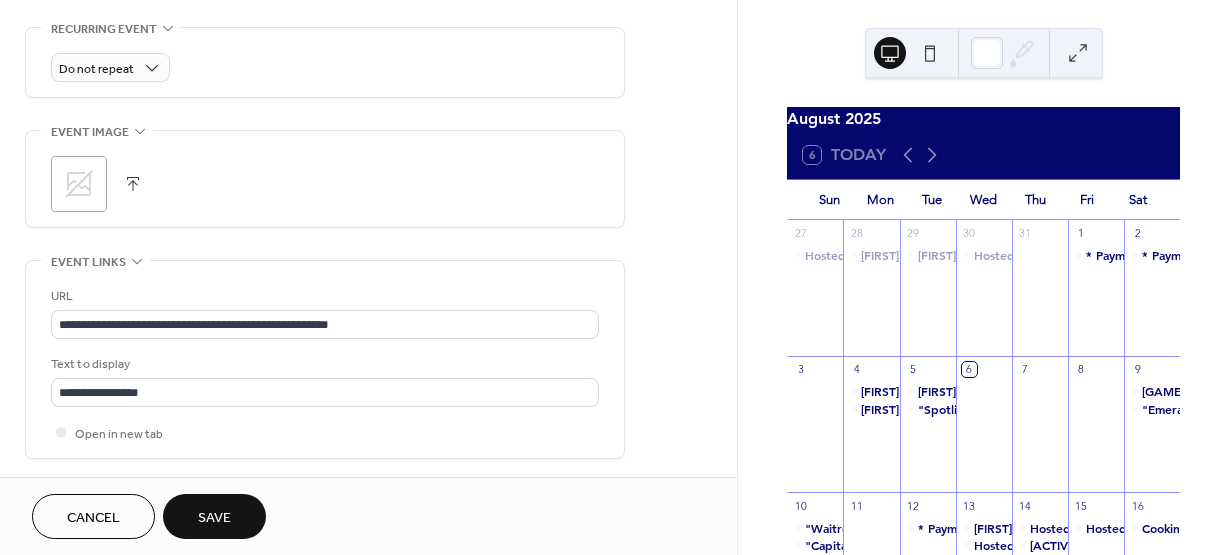 click 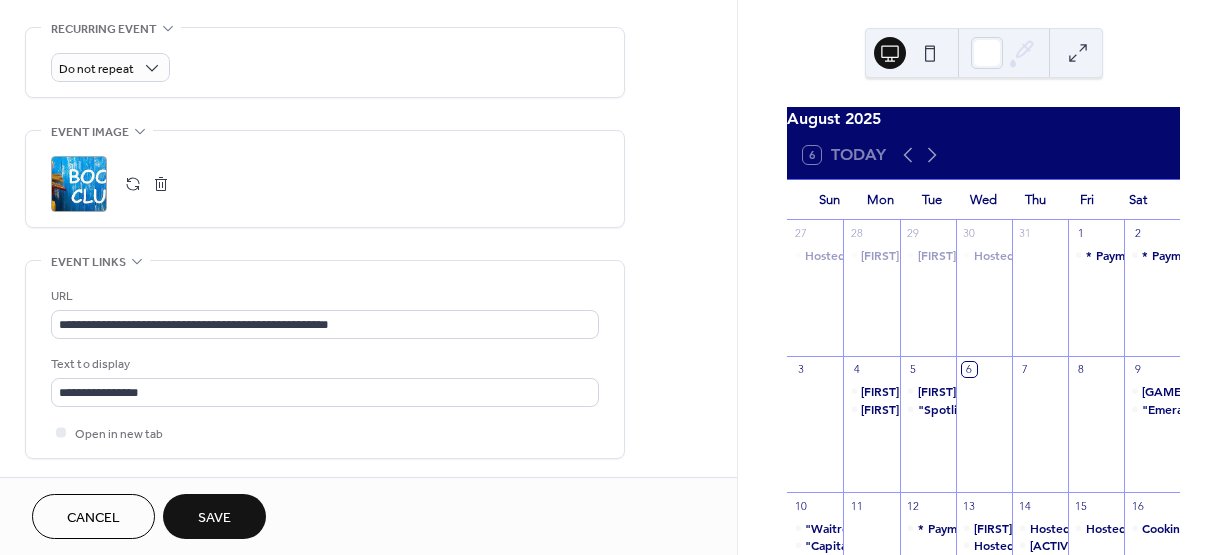 click on "Save" at bounding box center [214, 518] 